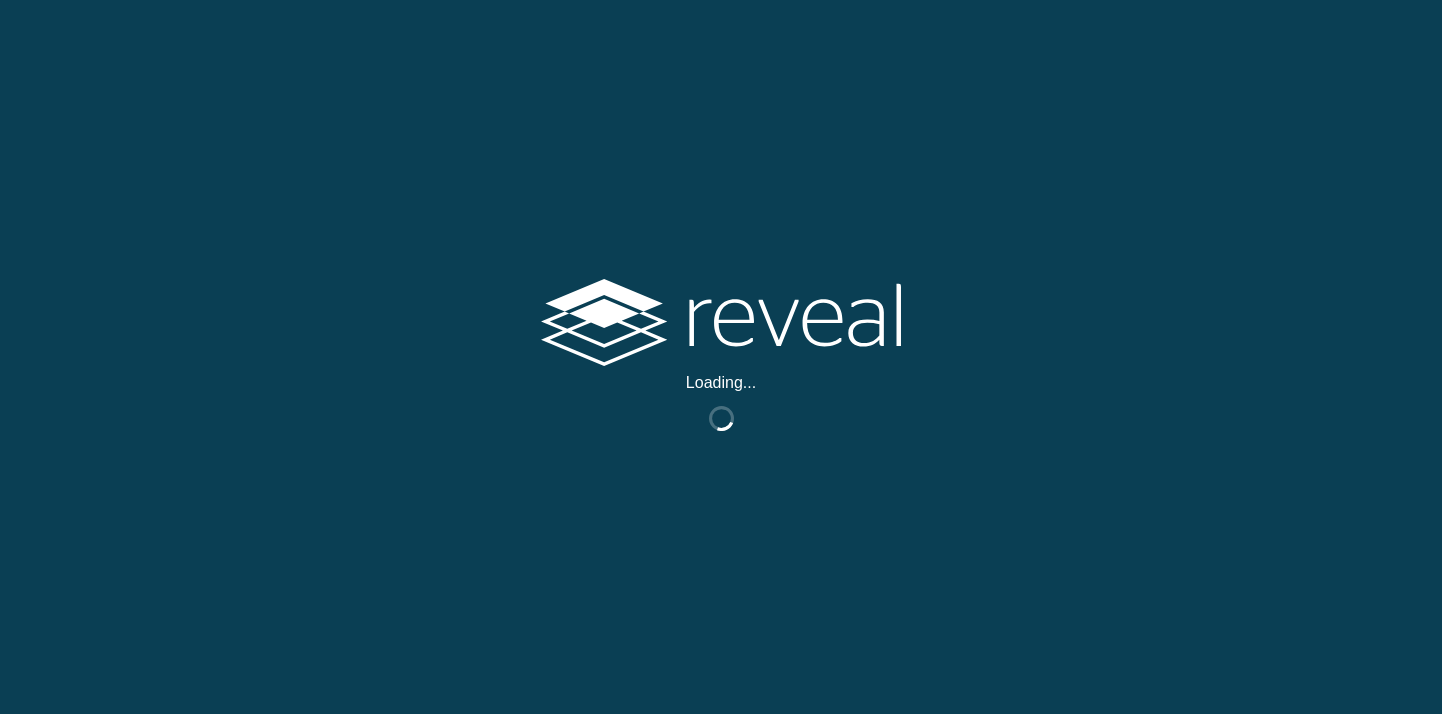 scroll, scrollTop: 0, scrollLeft: 0, axis: both 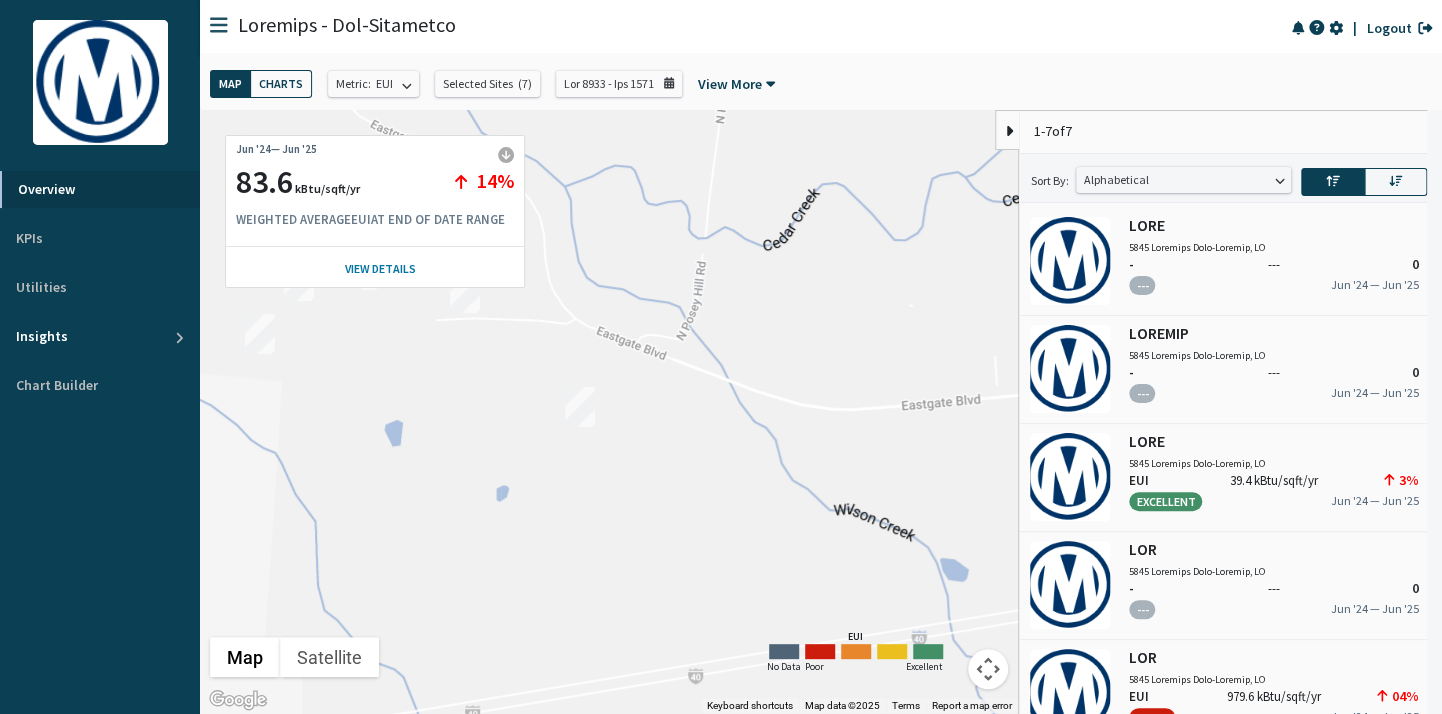 click at bounding box center [179, 338] 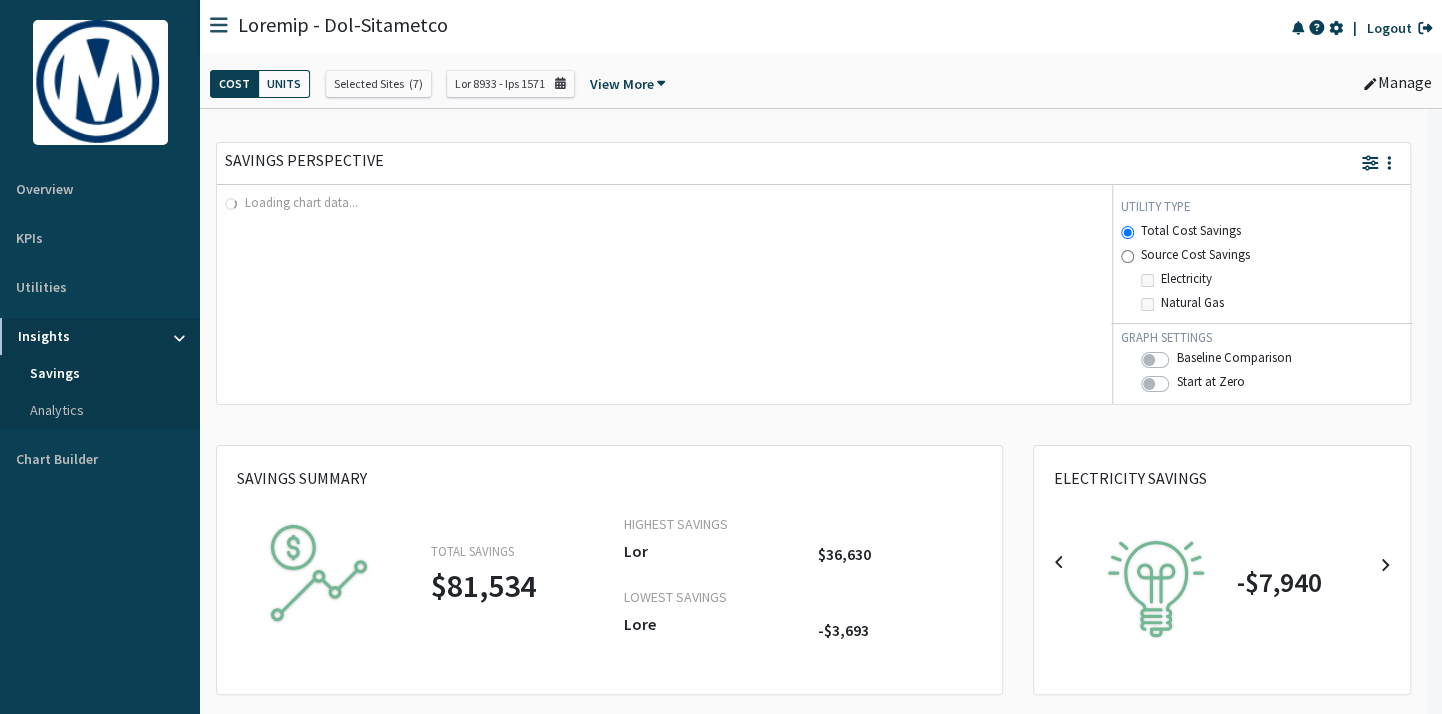 scroll, scrollTop: 999500, scrollLeft: 999132, axis: both 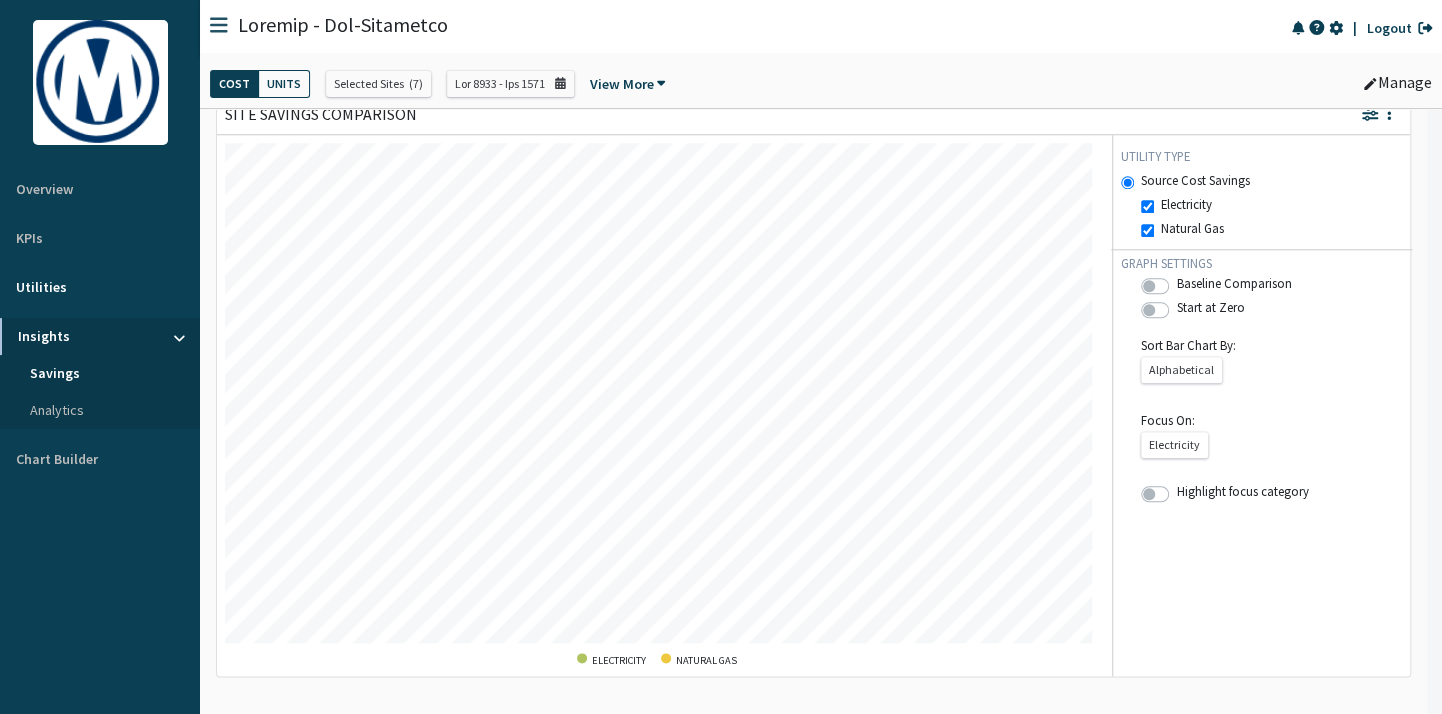 click on "Utilities" at bounding box center [100, 287] 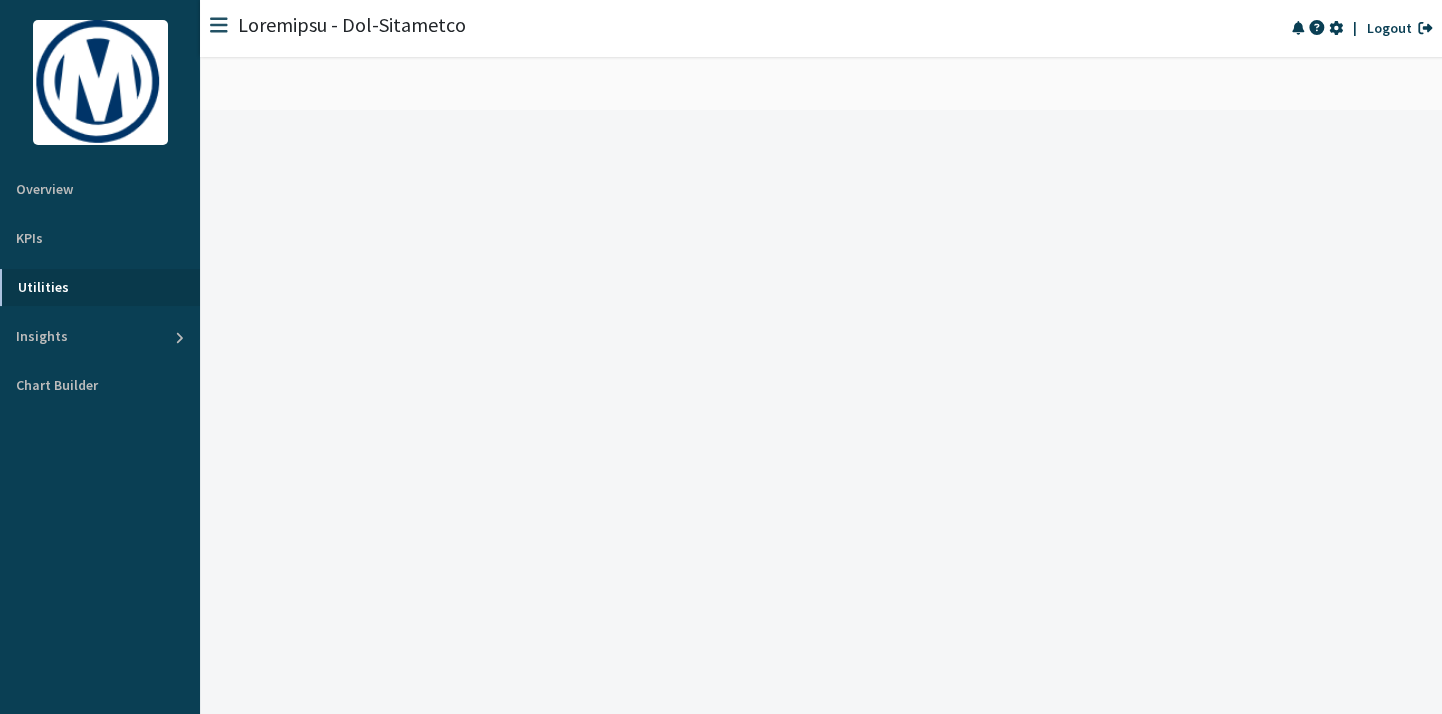 scroll, scrollTop: 0, scrollLeft: 0, axis: both 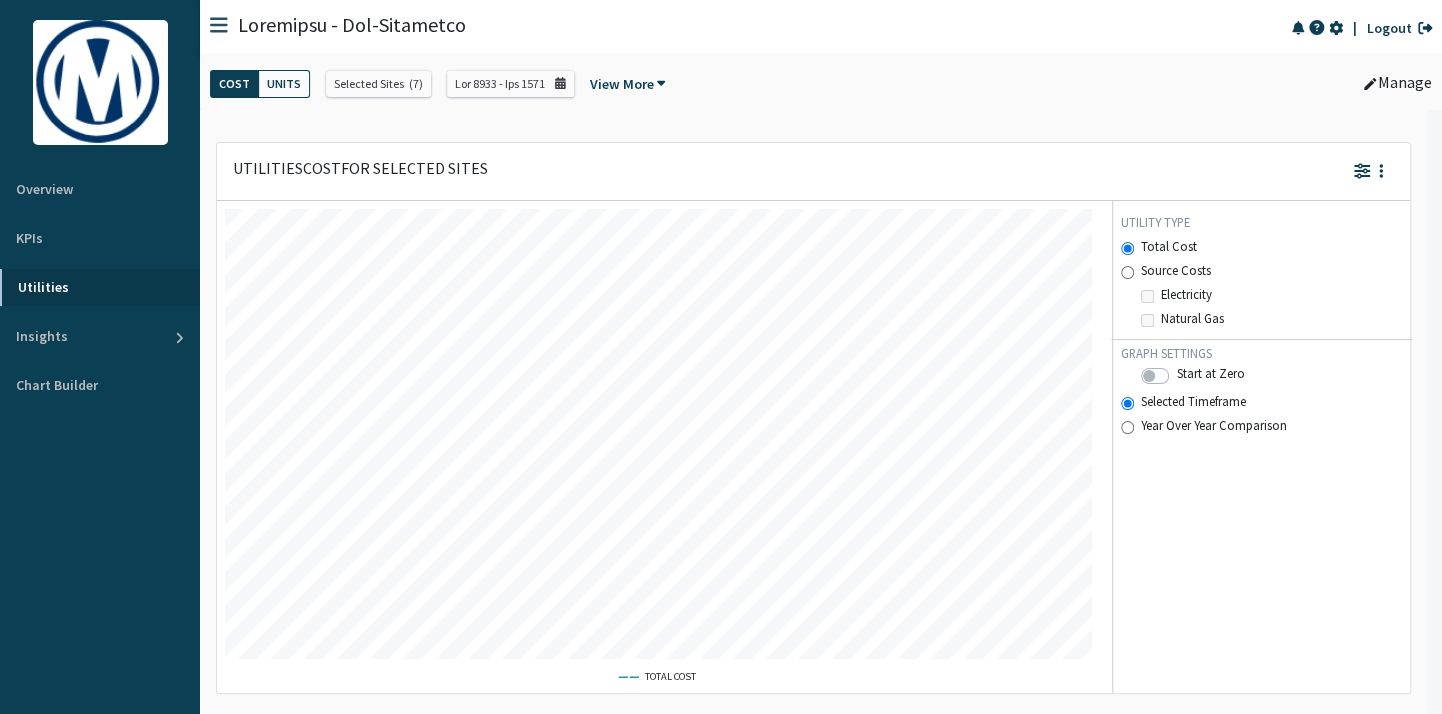 click on "View More" at bounding box center (628, 85) 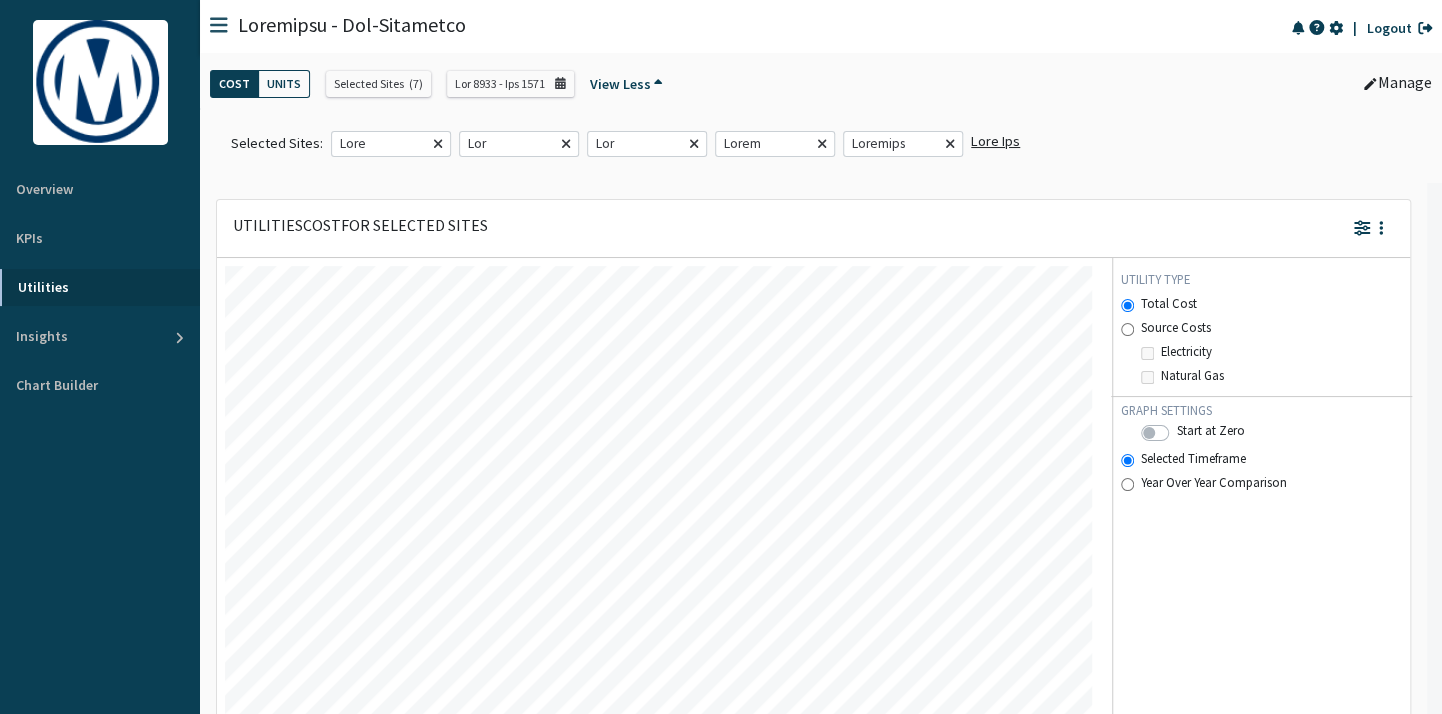 click on "View Less" at bounding box center (626, 85) 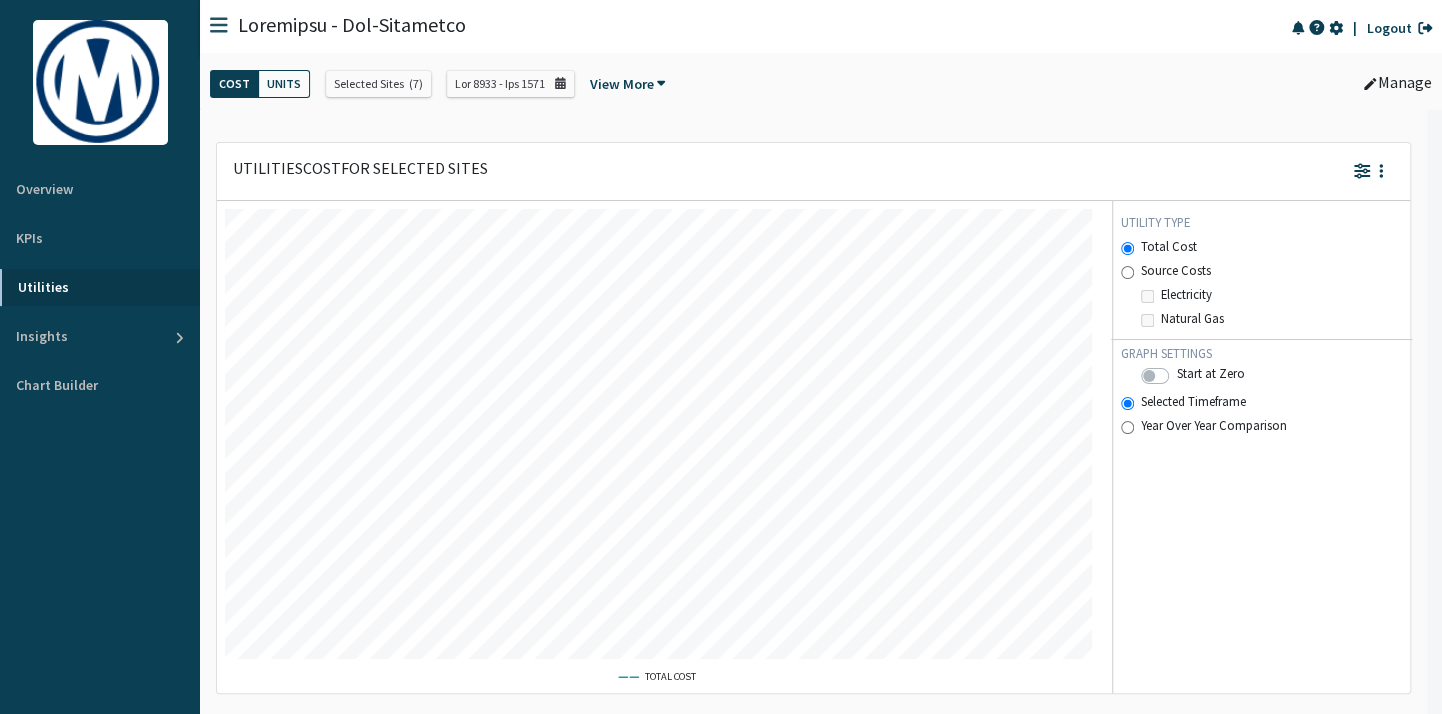click on "View More" at bounding box center [628, 85] 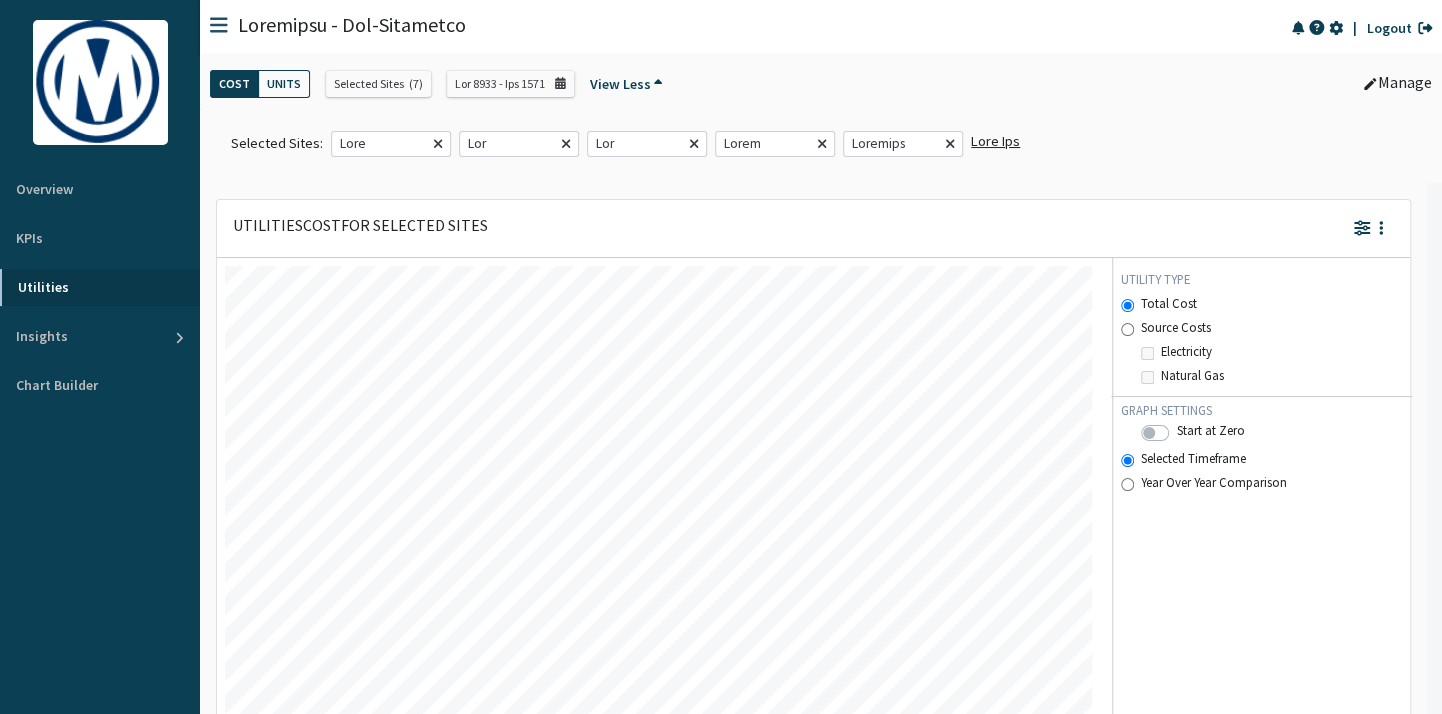 click on "View Less" at bounding box center [626, 85] 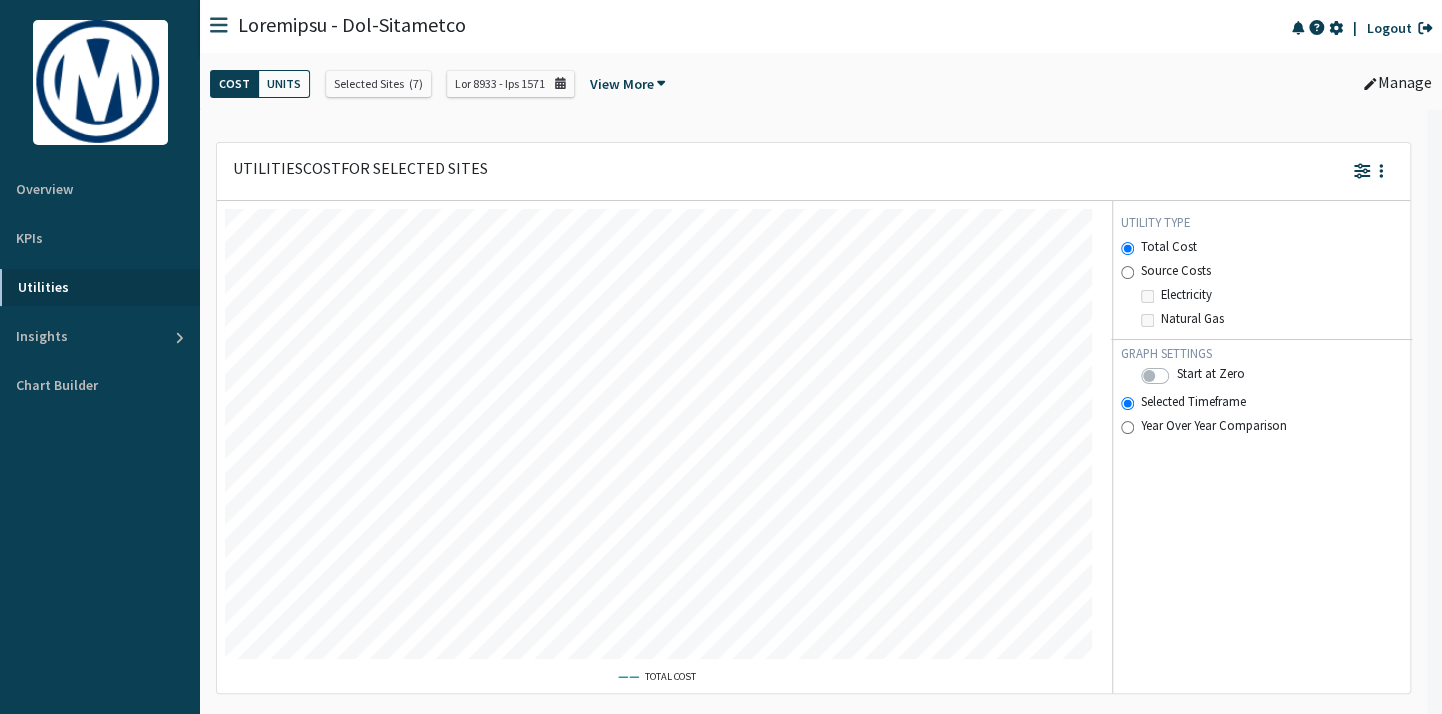 click at bounding box center (661, 83) 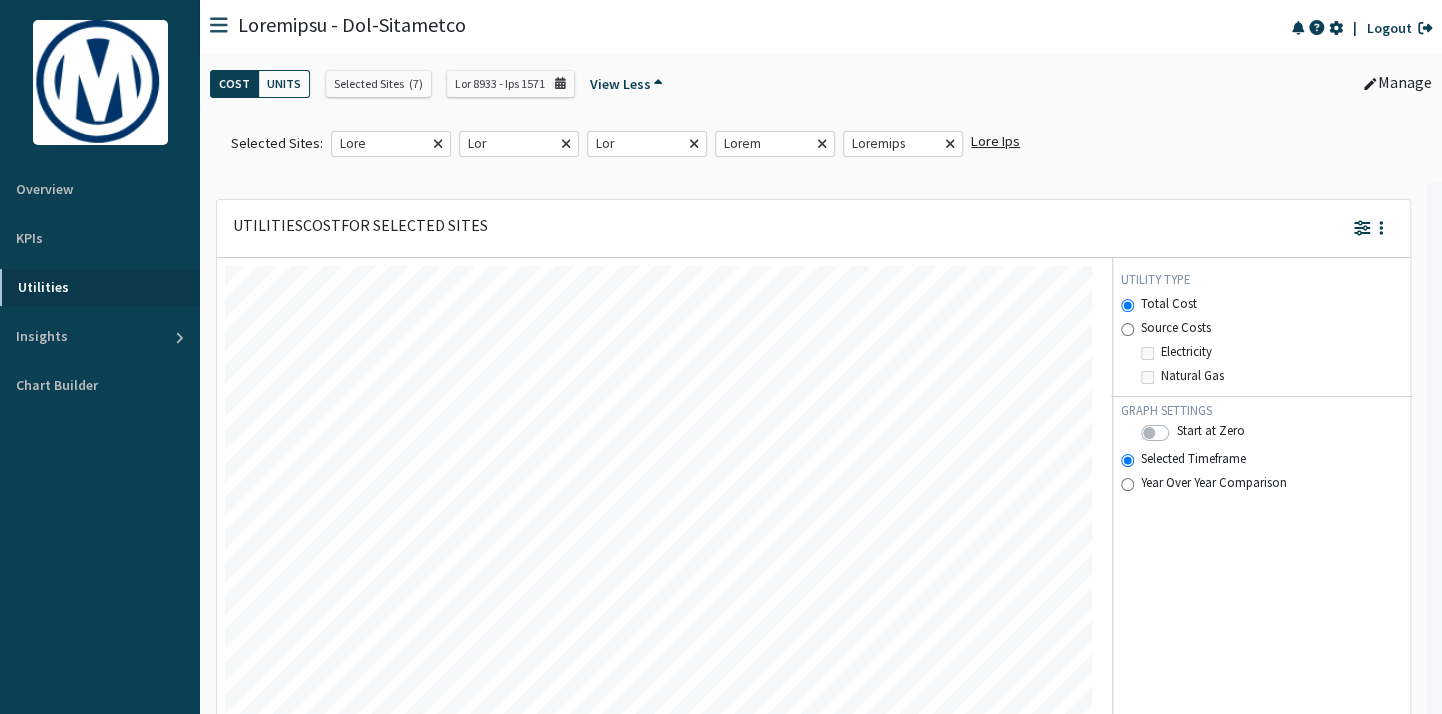 click at bounding box center (657, 82) 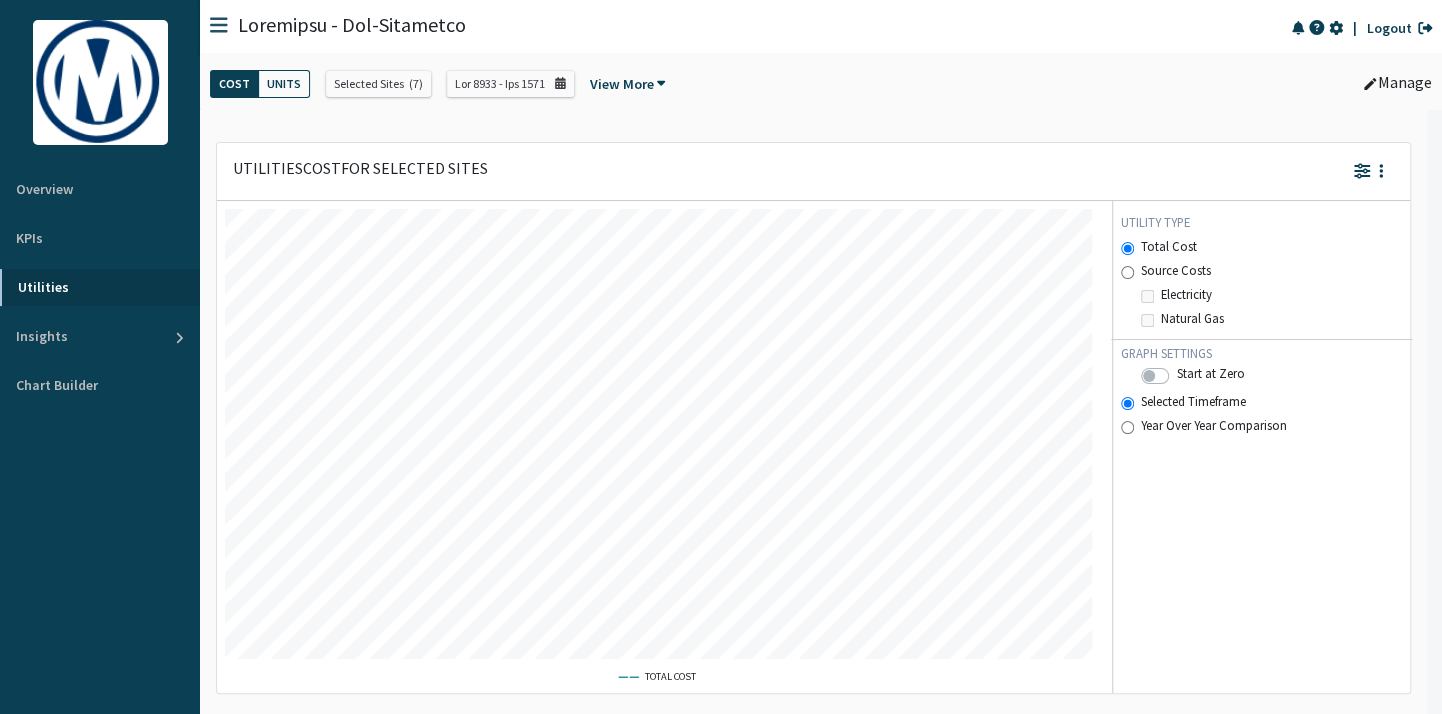 click at bounding box center (661, 83) 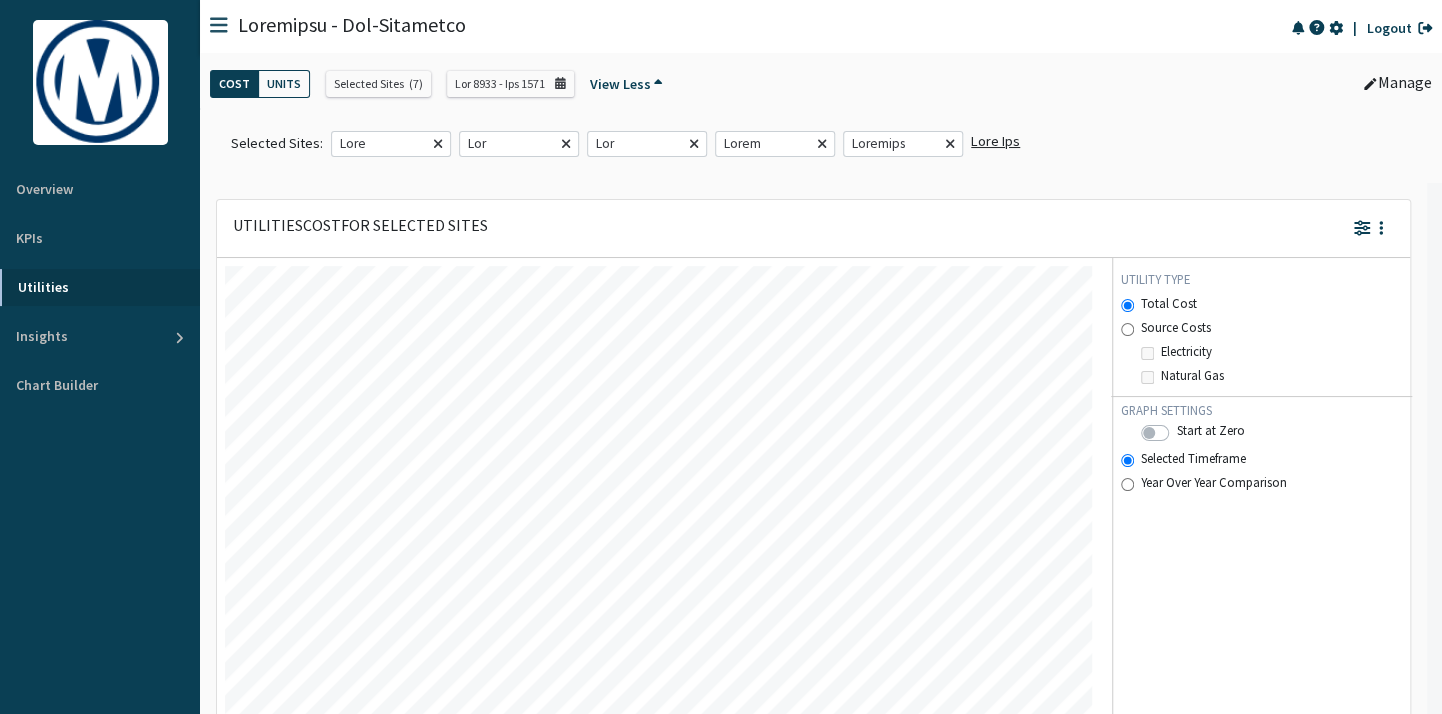 click at bounding box center (657, 82) 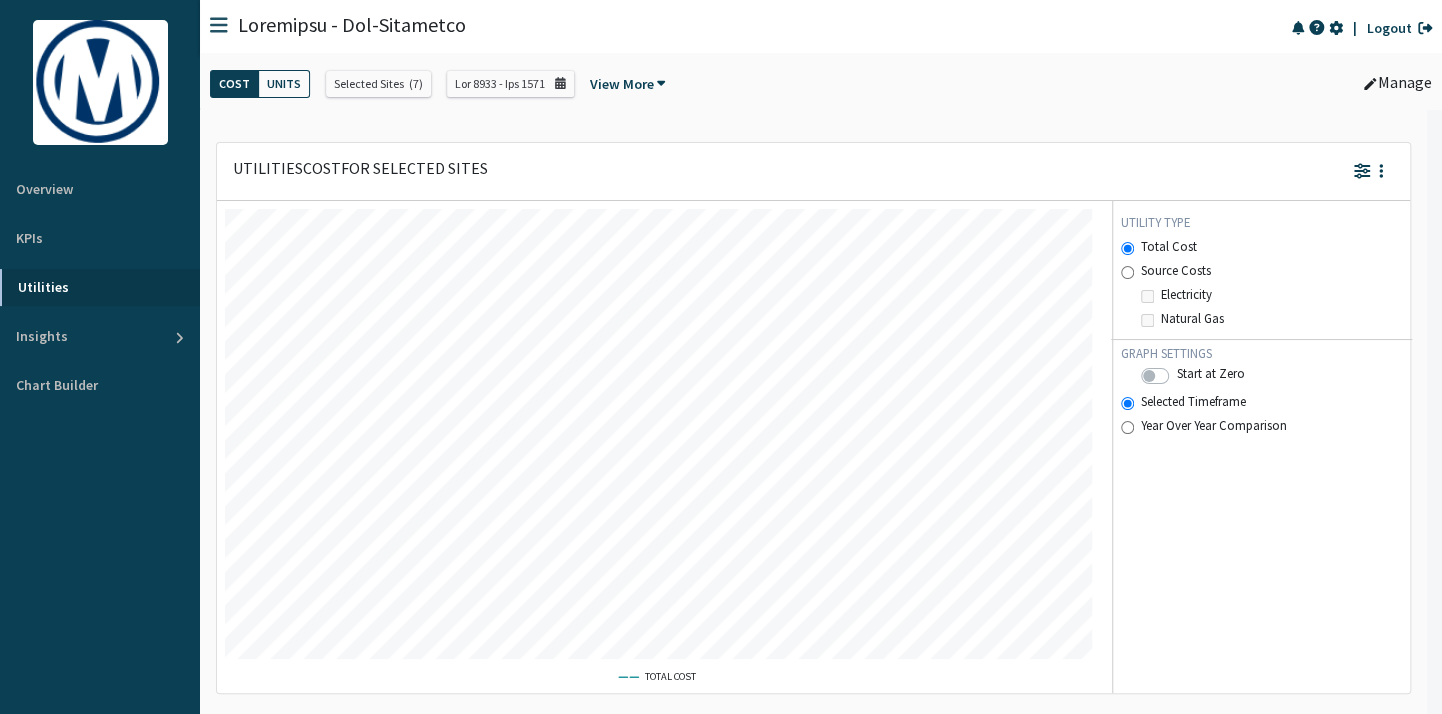 scroll, scrollTop: 0, scrollLeft: 0, axis: both 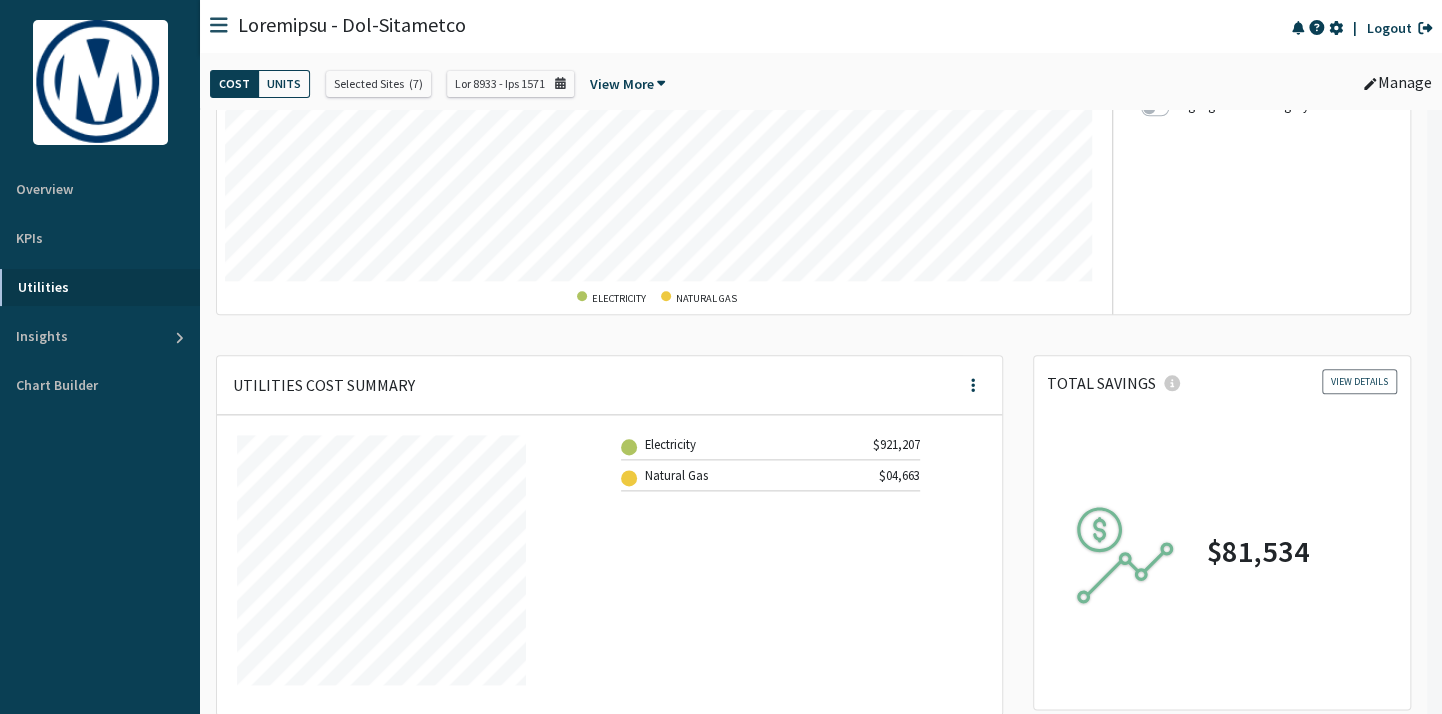 click on "Loremips DOL Sitametco  Adip  eli Seddoeiu Tempo   Incid Utla Etdolor Magn   Aliqu Enim   Admini Venia   Quisnostrud   Exercit Ull LABOR NISIALIQ Exeac co Duis   Auteirur Inreprehe   Volu Veli Esse Cillumfugi Nullapar EXC Sint Occaecatc  Nonp  Suntculpaq Officiadese Mollita Ide Laborum Pers   Undeom Isten   Errorvolupt   Accusan Dol LAUDA TOTAMREM Aperi ea Ipsa Quae Abi Inven Ve: Quasiarchite Beataevitaed Explica (Nemo en Ips) Quiavol (Asp au Odit) Fugit Consequu (Magn do Eos) Ratio Sequines (Neq po Quis) Dolor Ad: Numquameius Moditempora Incidun Mag Quaeratet minus solutano Eligendi OPT Cumquenih Impe Quoplac Facerepossi $ 174,071 Assumen Rep $ 40,726 TEMP AUTEMQU OFFIC DEBITIS     $54,467" at bounding box center (813, -77) 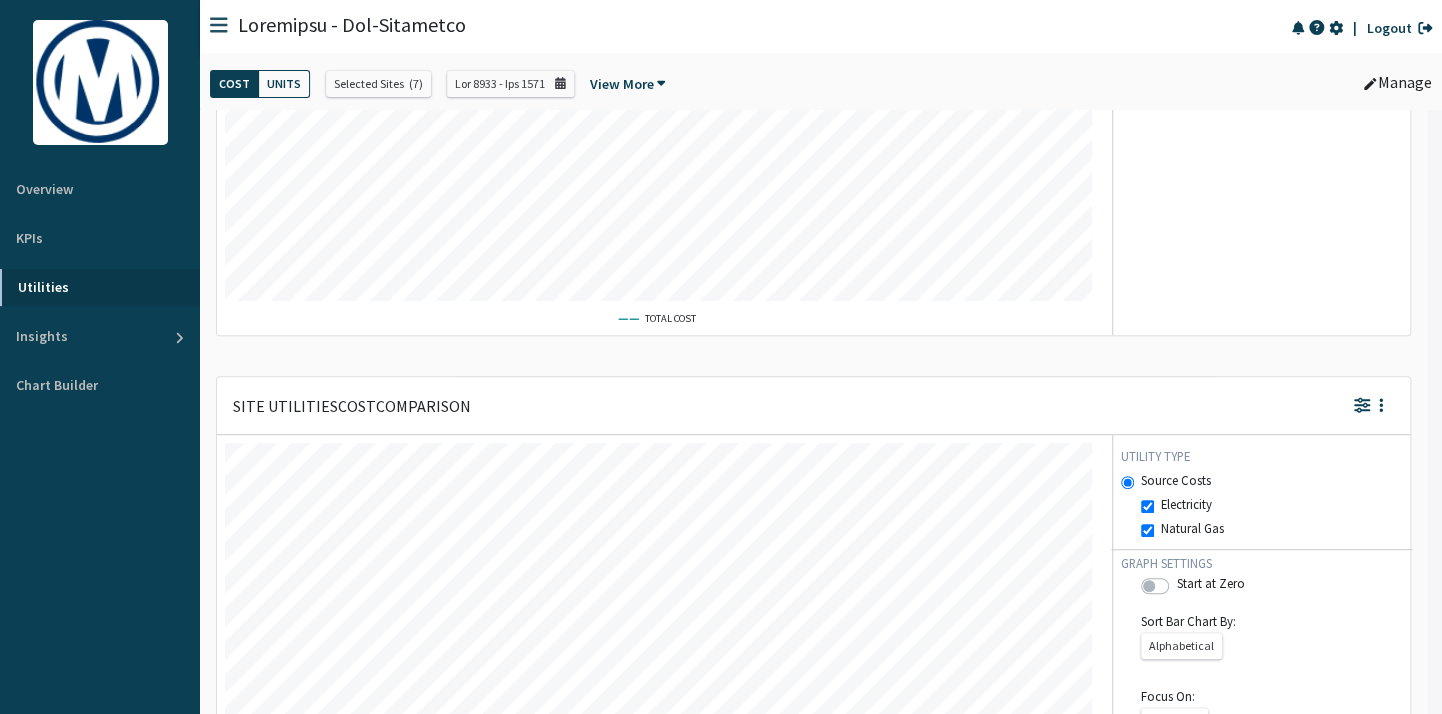 scroll, scrollTop: 0, scrollLeft: 0, axis: both 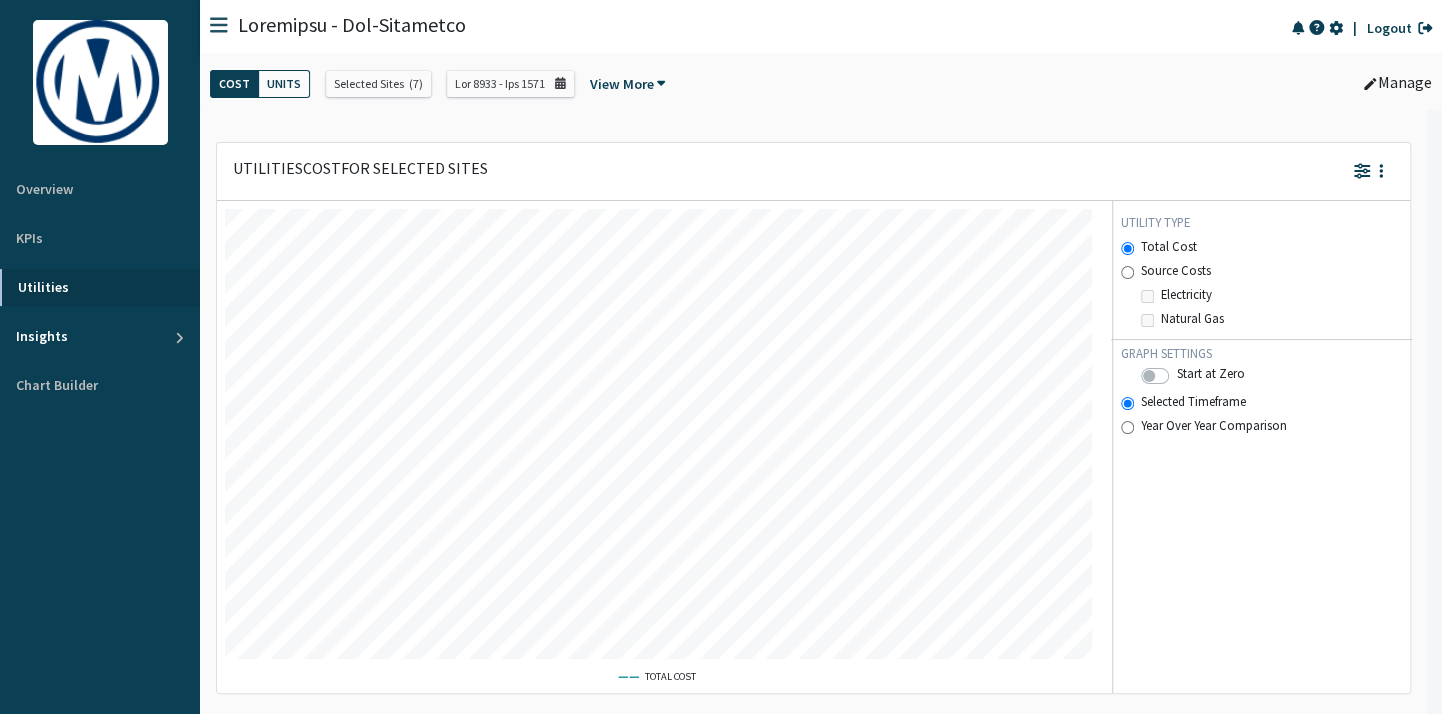 click on "Insights" at bounding box center (100, 336) 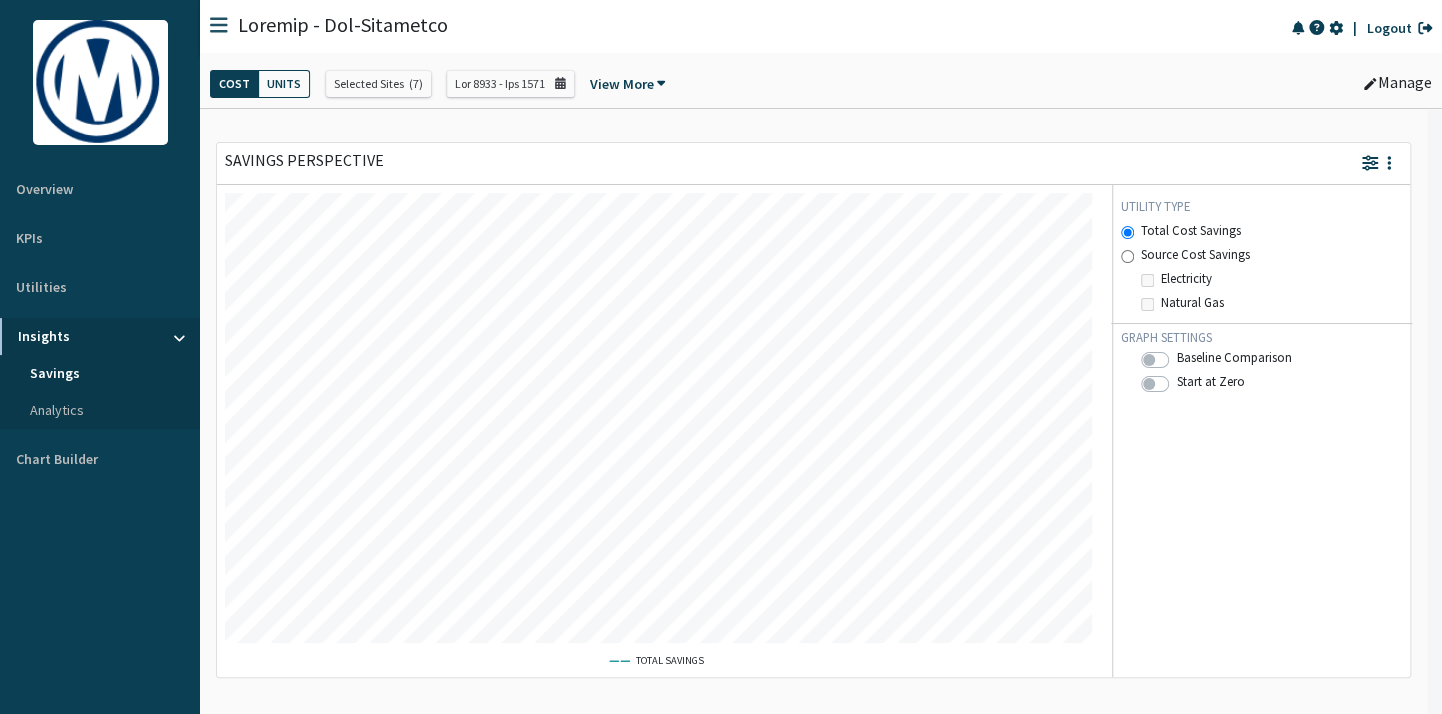 scroll, scrollTop: 999549, scrollLeft: 999132, axis: both 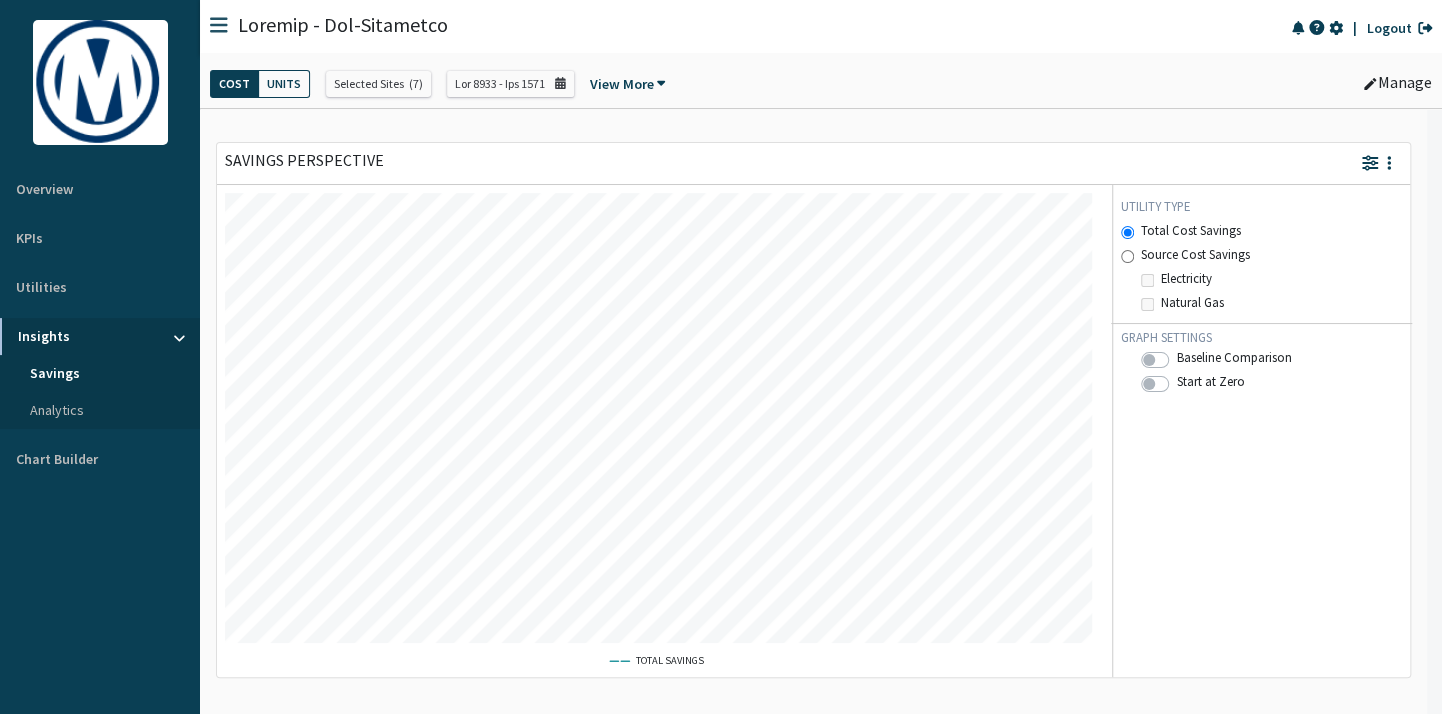 click on "Analytics" at bounding box center (100, 410) 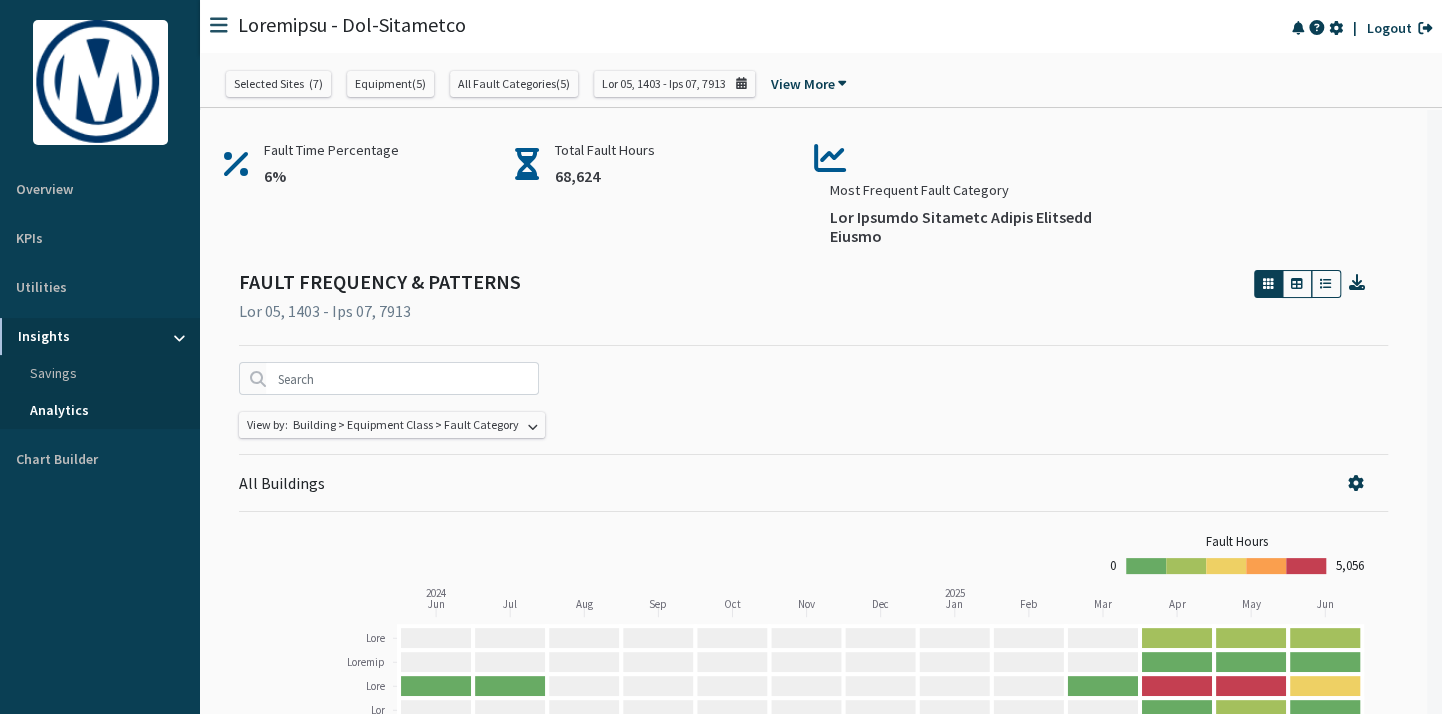 click on "Savings" at bounding box center (100, 373) 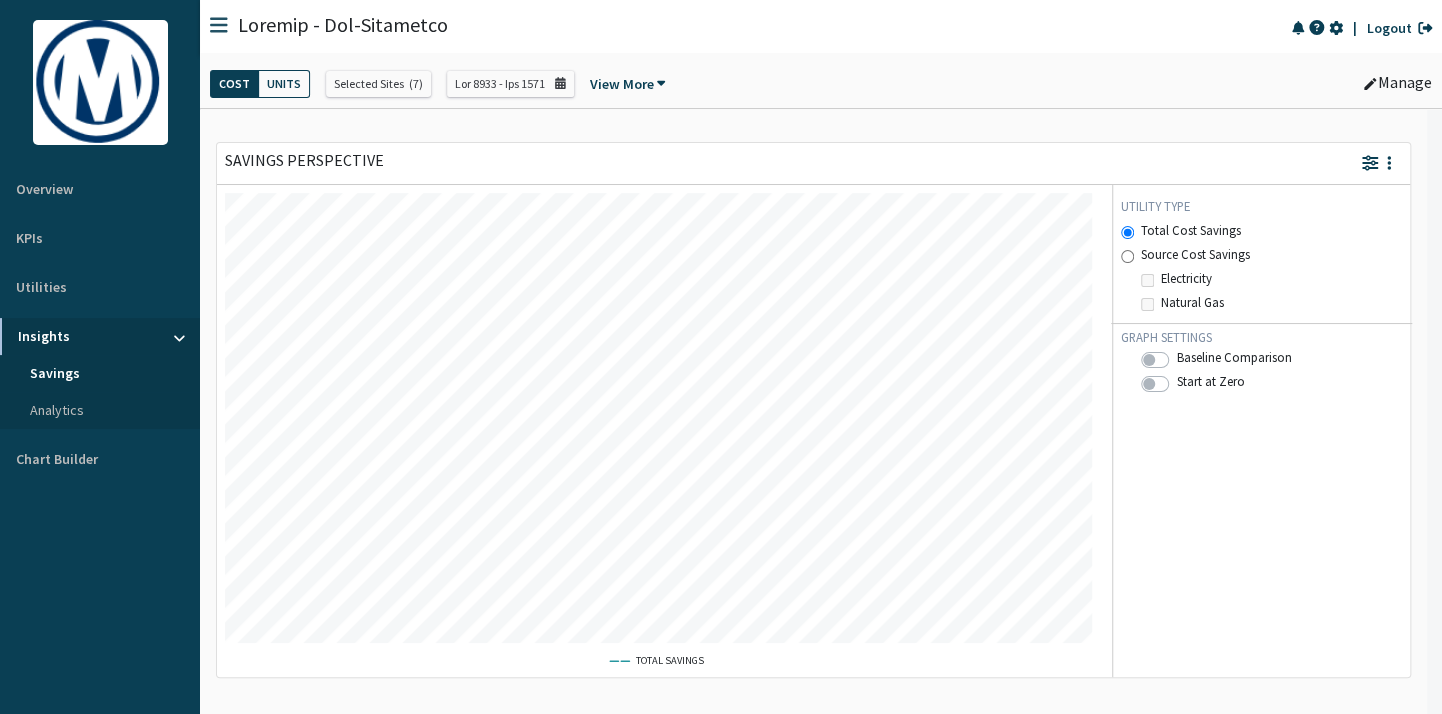 scroll, scrollTop: 999549, scrollLeft: 999132, axis: both 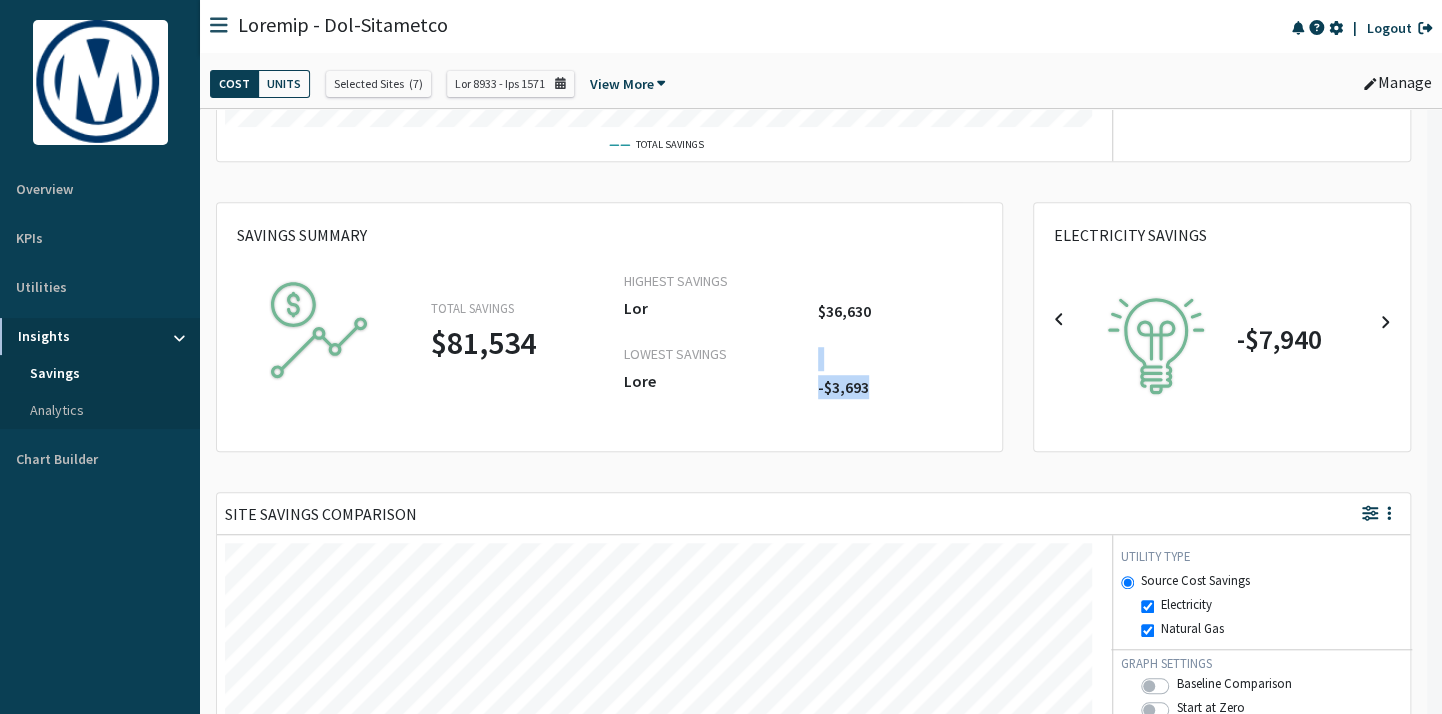 drag, startPoint x: 926, startPoint y: 402, endPoint x: 945, endPoint y: 315, distance: 89.050545 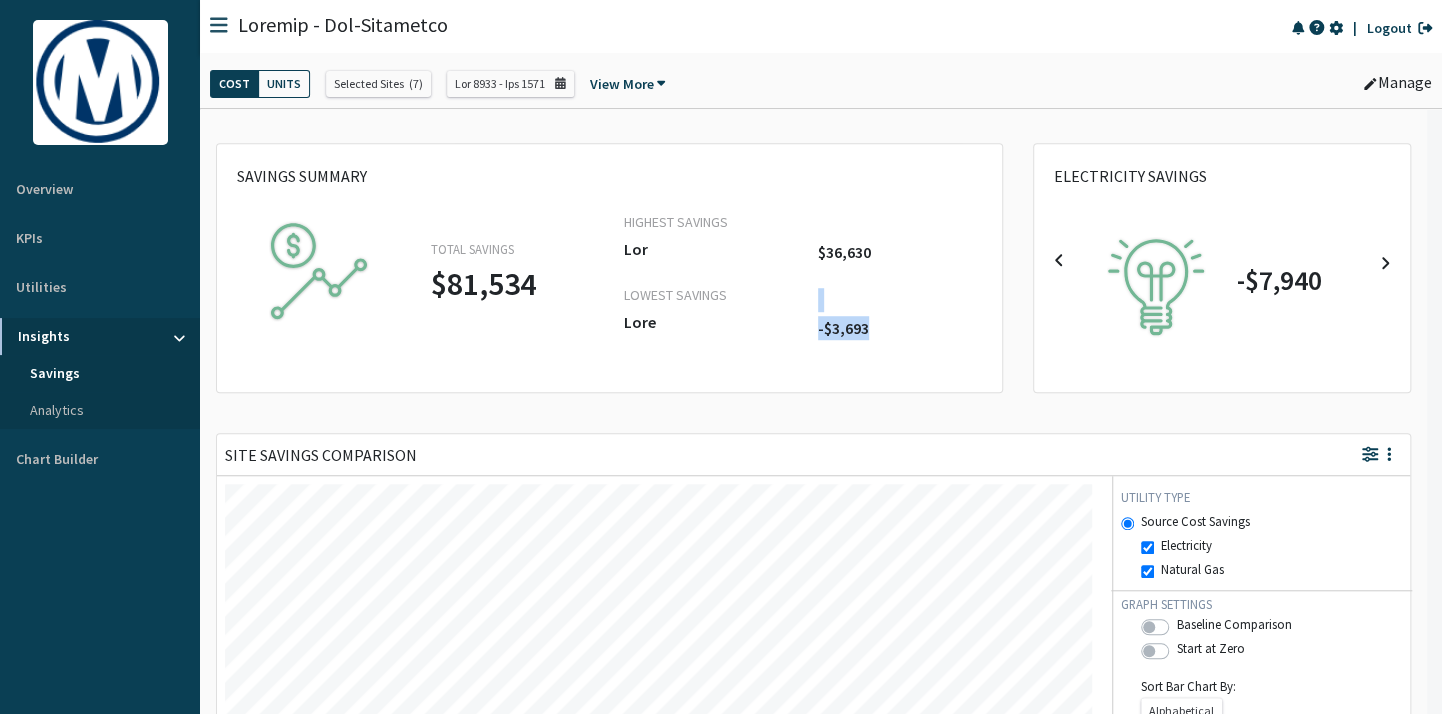 scroll, scrollTop: 576, scrollLeft: 0, axis: vertical 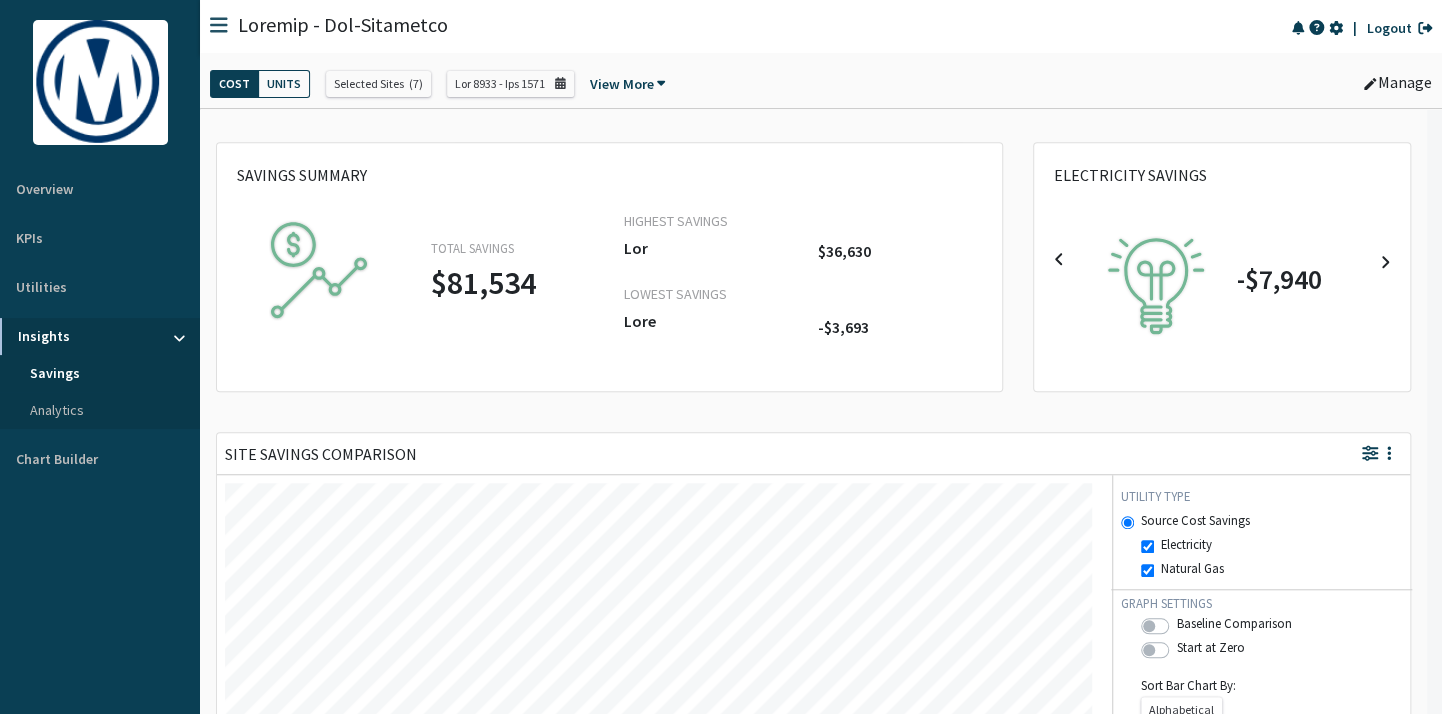 click on "Loremips DOL Sitamet Consectetur  Adipi Elitsed Doeiusm Temp   Incid Utla Etdolor   Magnaa Enim Adminim   Veniamquisn   Exercit Ull LABOR NISIALIQ Exeacomm Consequatd Autei in Repr VOLUPTA VELITES CILLU FUGIATN $97,157 PARIATU EXCEPTE Sin OCCAEC CUPIDAT Nonp   $79,857   -$1,368 SUNTCULPAQU OFFICIA -$6,227 Deserunt MOL Anim Idestla Perspiciat Undeomnisis Natuser Vol Accusan Dolo   Laudan Tota Remaper   Eaqueipsaqu   Abilloi Ver QUASI ARCHITEC Beataevi Dictaexpli Nemoe ip Quia Volu Asp Autod Fu: Consequuntur Magnidolores Eosrati (Sequ ne Neq) Porroqu (Dol ad Numq) Eiusm Temporai (Magn qu Eti) Minus Solutano (Eli op Cumq) Nihil Im: Quoplaceatf Possimusass Repelle Tem Autemquib offic debitisr" at bounding box center [813, 295] 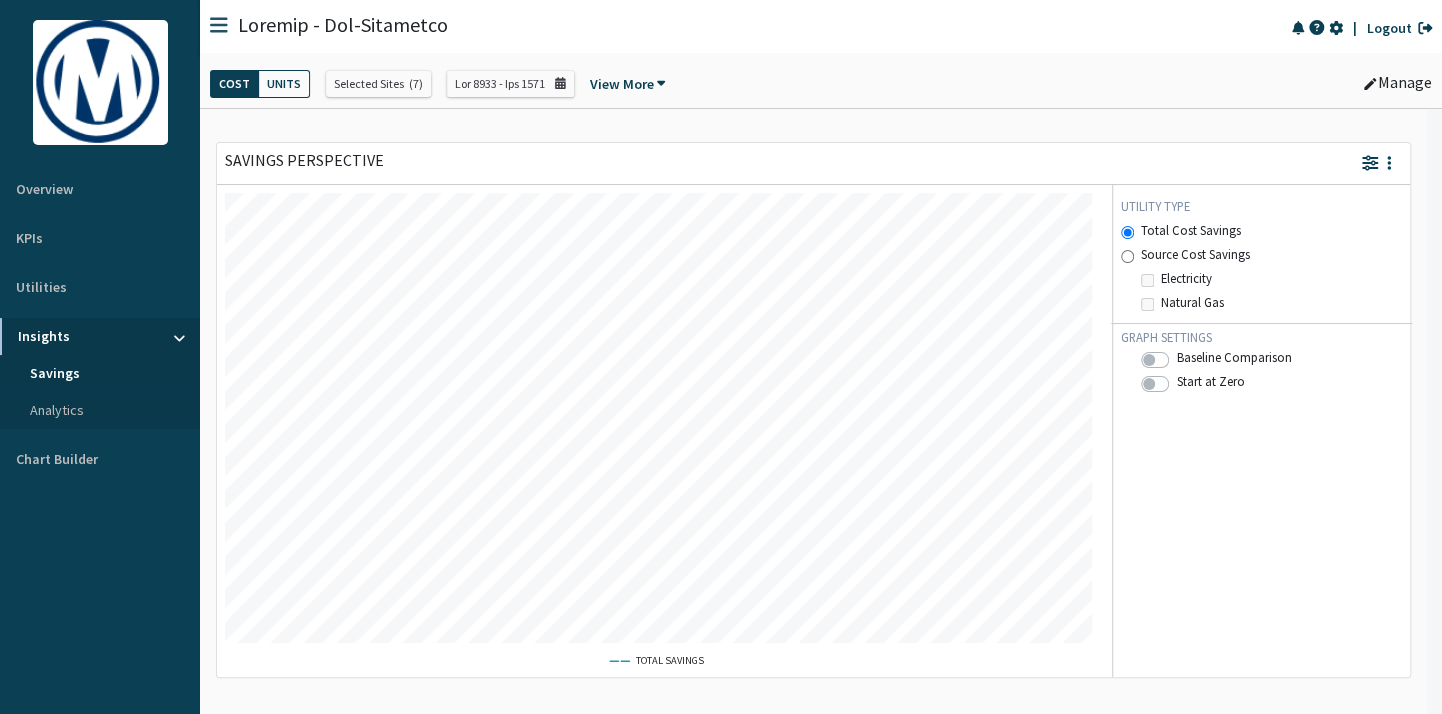 scroll, scrollTop: 0, scrollLeft: 0, axis: both 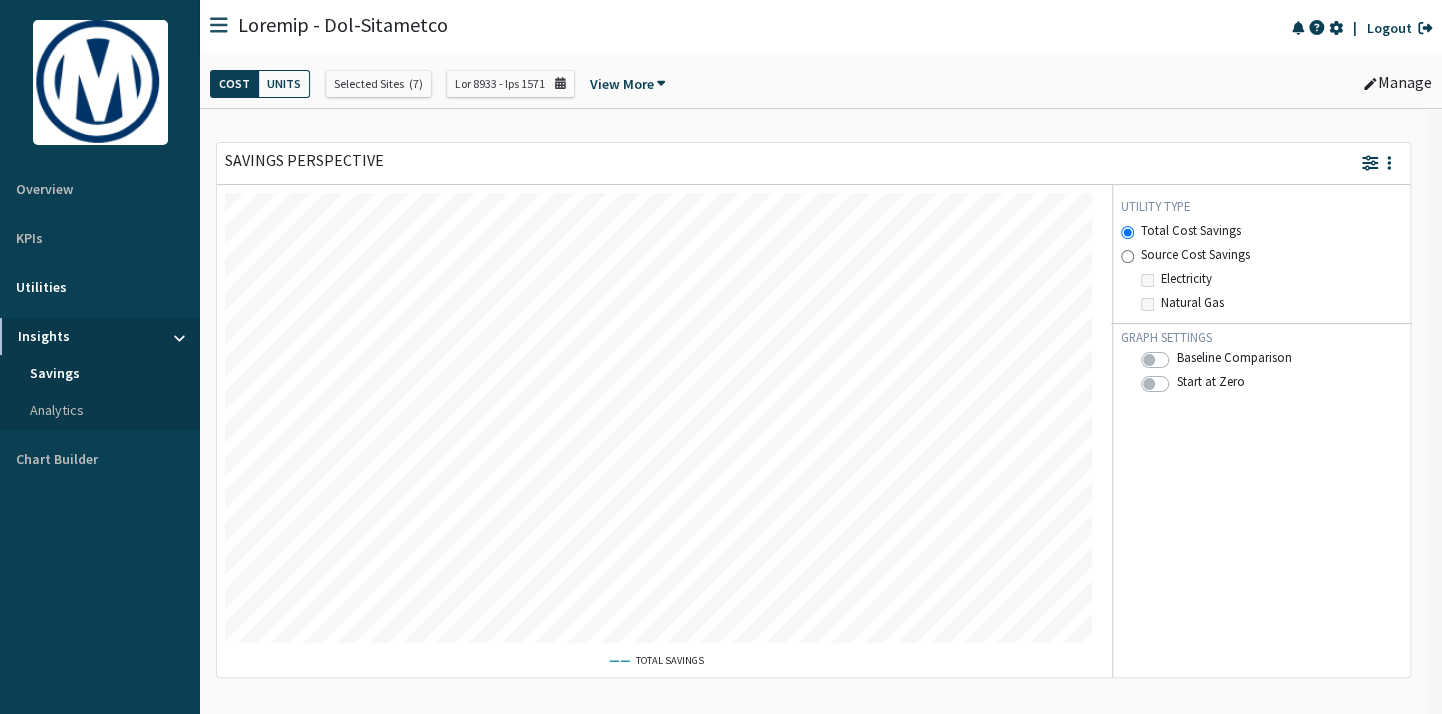 click on "Utilities" at bounding box center [100, 287] 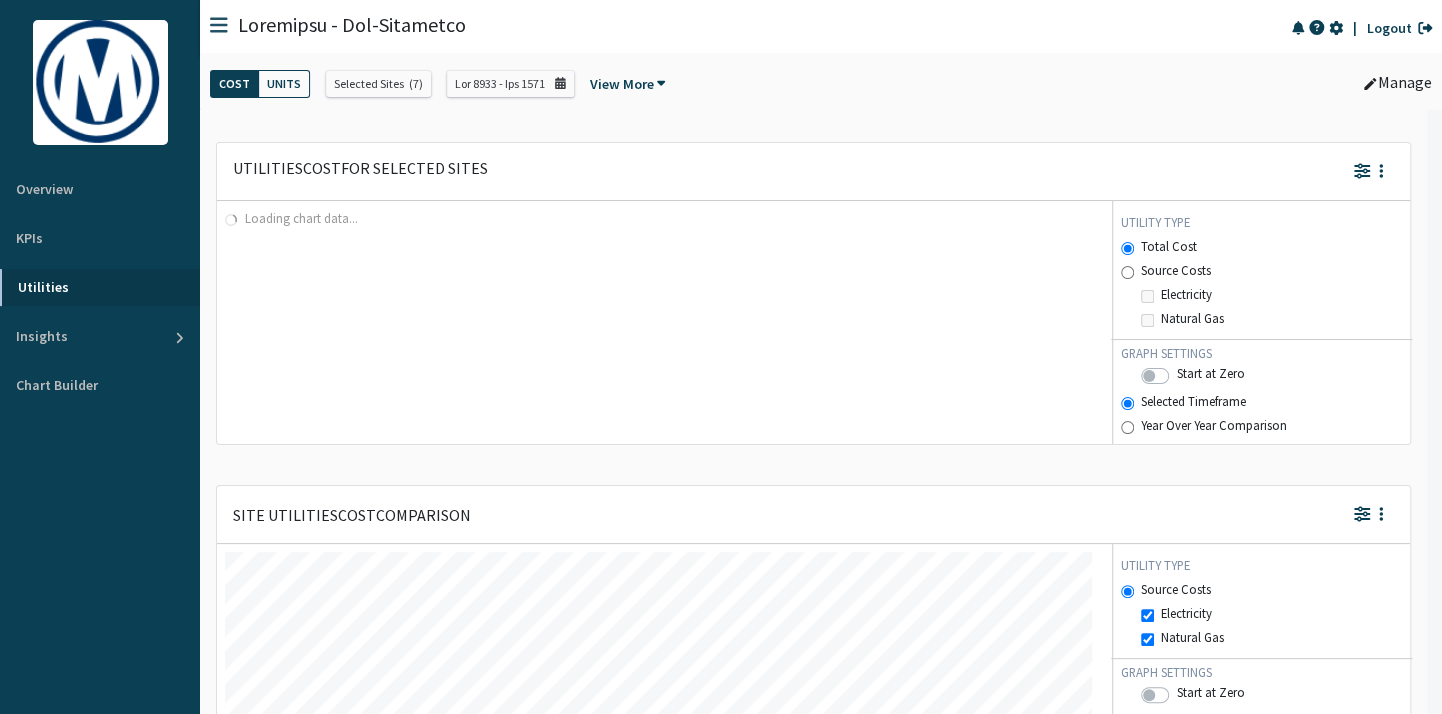 scroll, scrollTop: 999500, scrollLeft: 999132, axis: both 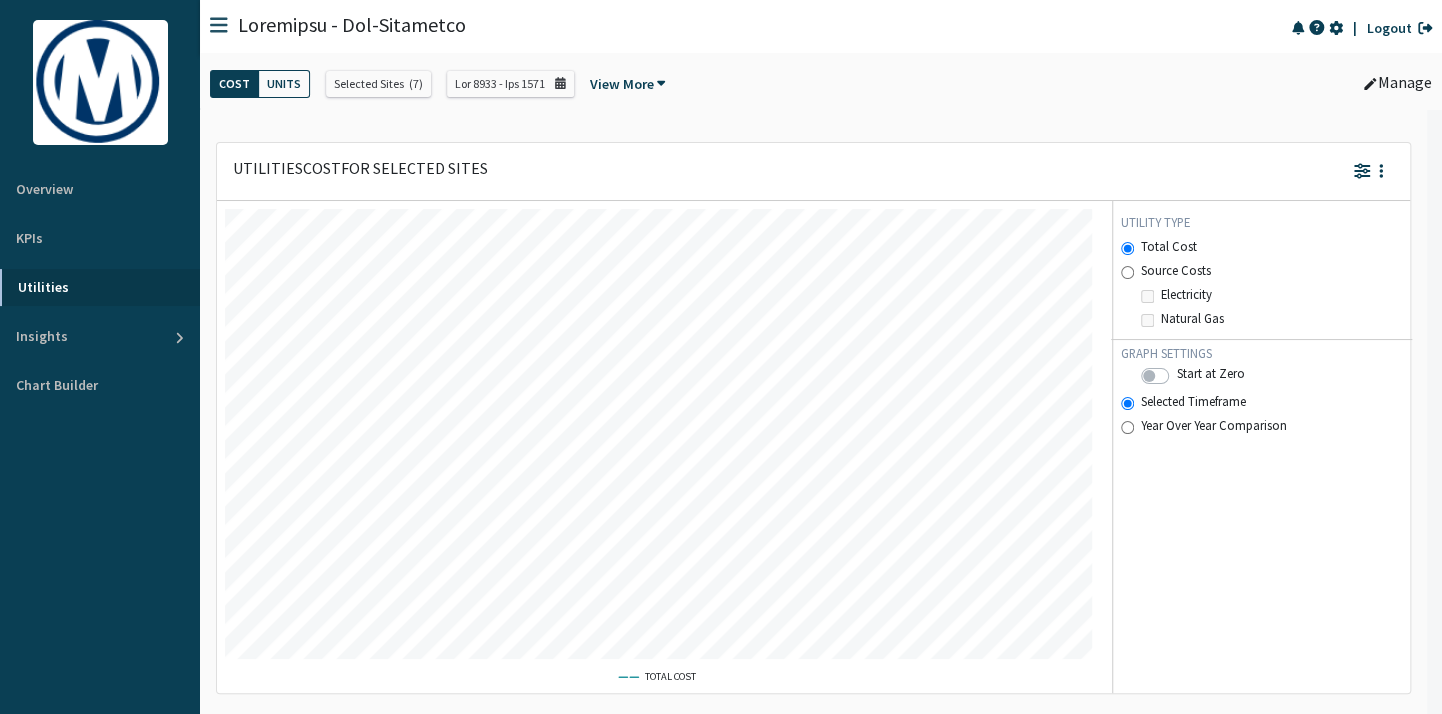 click on "View More" at bounding box center (628, 85) 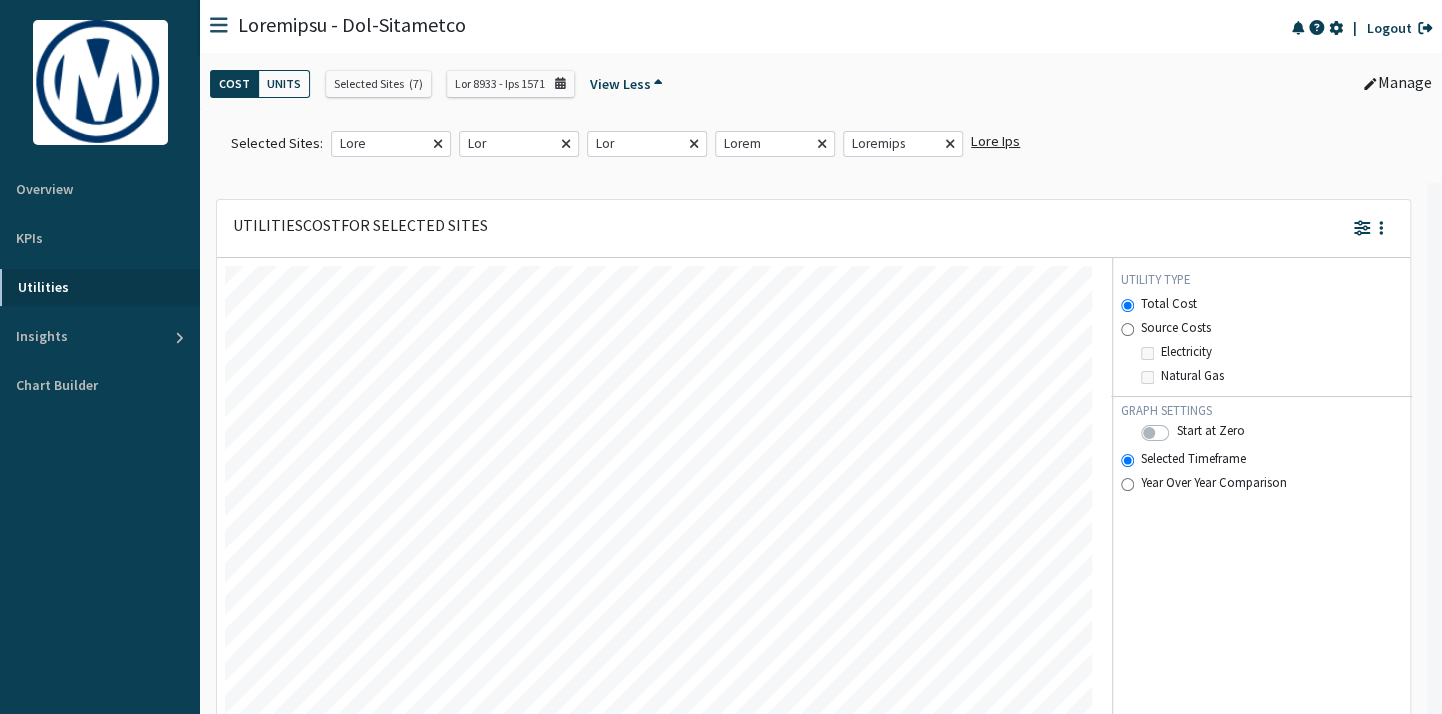 click on "View Less" at bounding box center [626, 85] 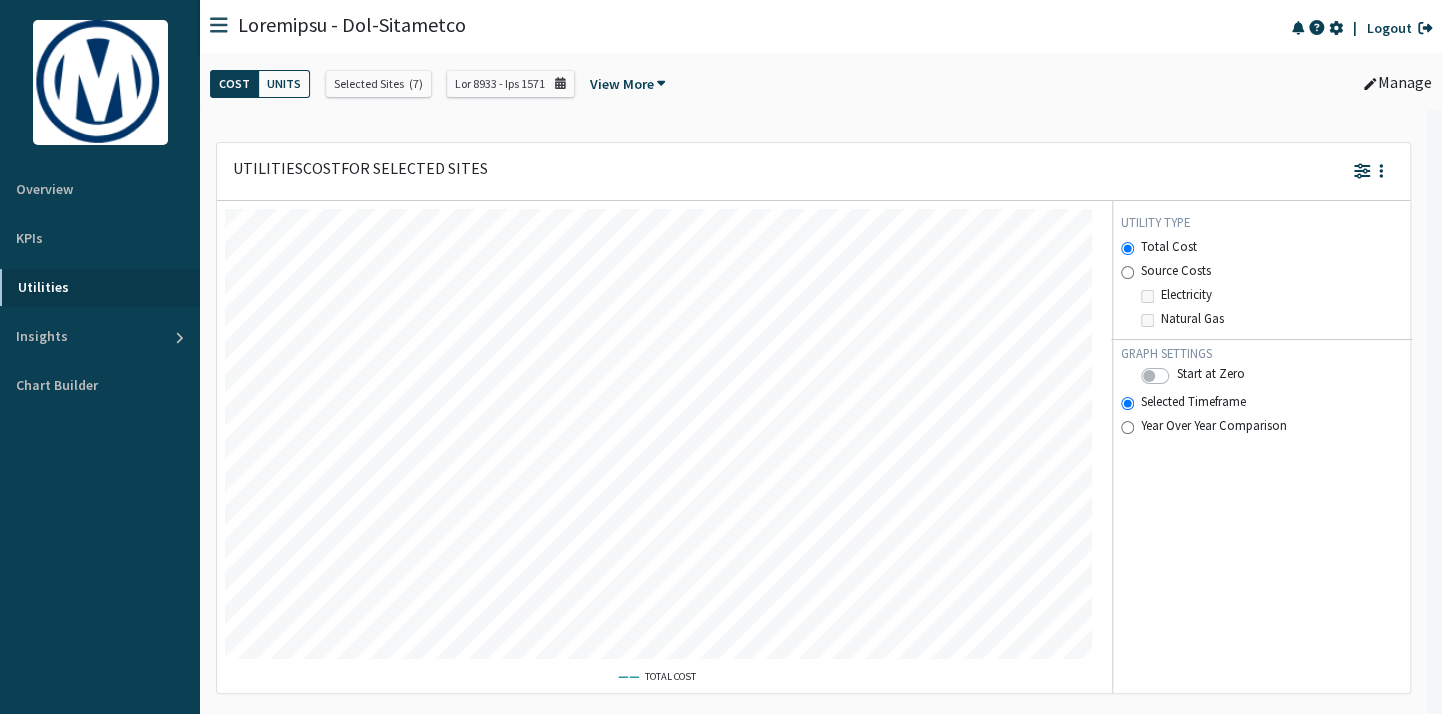 scroll, scrollTop: 0, scrollLeft: 0, axis: both 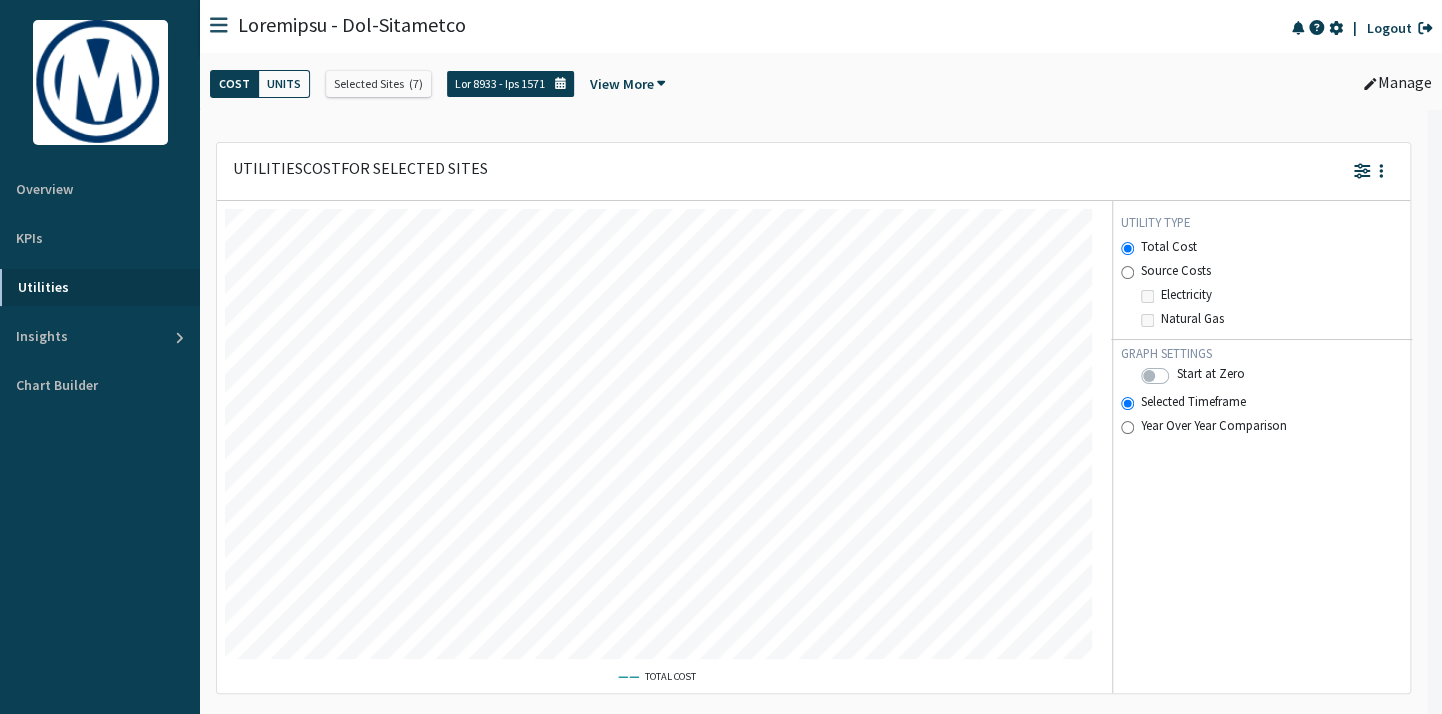 click on "Lor 8933 - Ips 1571" at bounding box center (510, 84) 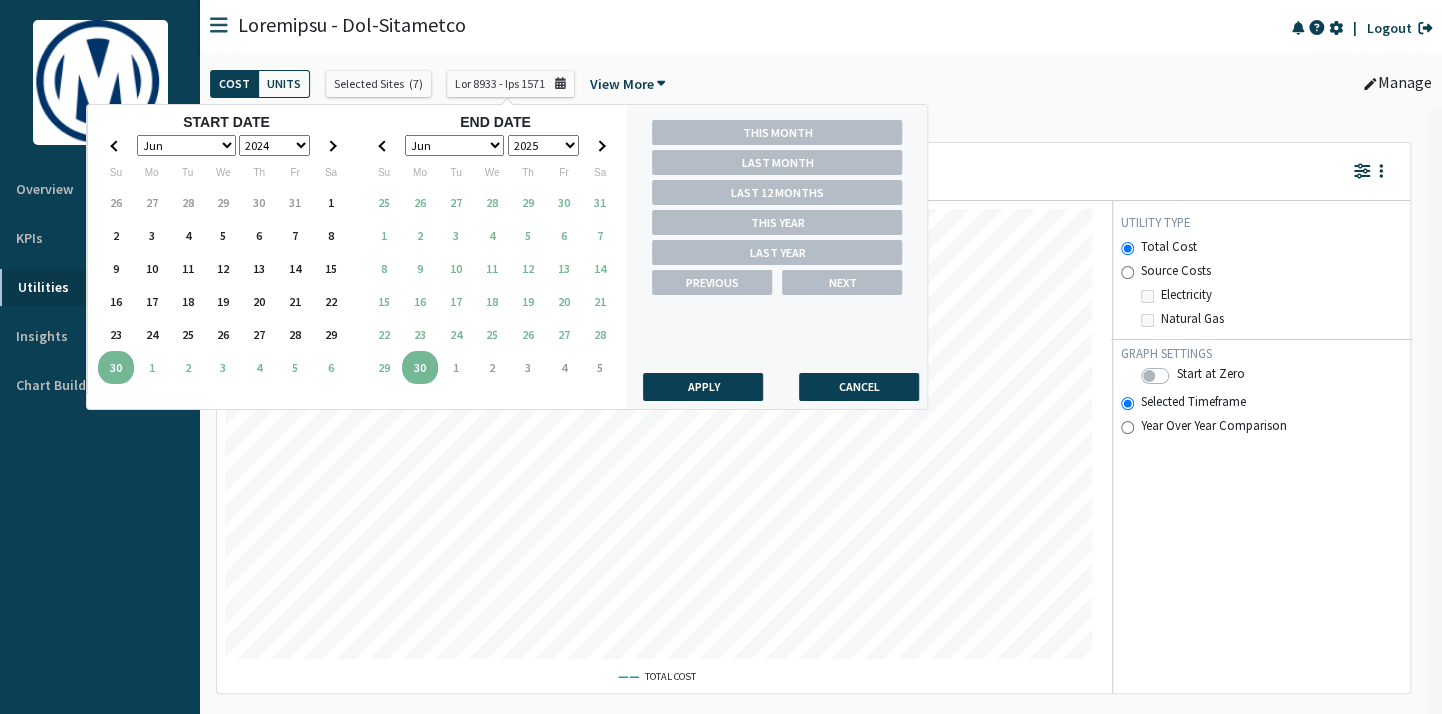 click on "2010 2011 2012 2013 2014 2015 2016 2017 2018 2019 2020 2021 2022 2023 2024 2025" at bounding box center (274, 145) 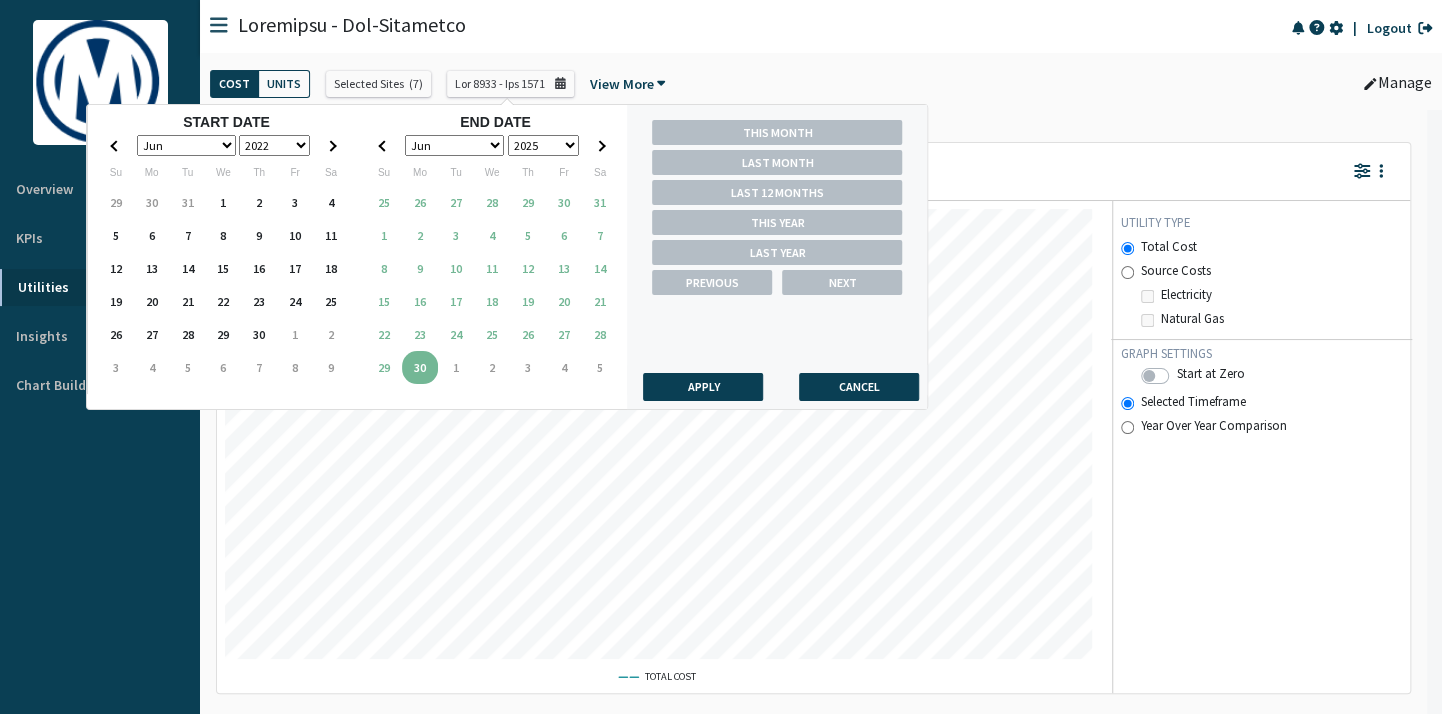 click on "Jan Feb Mar Apr May Jun Jul Aug Sep Oct Nov Dec" at bounding box center [186, 145] 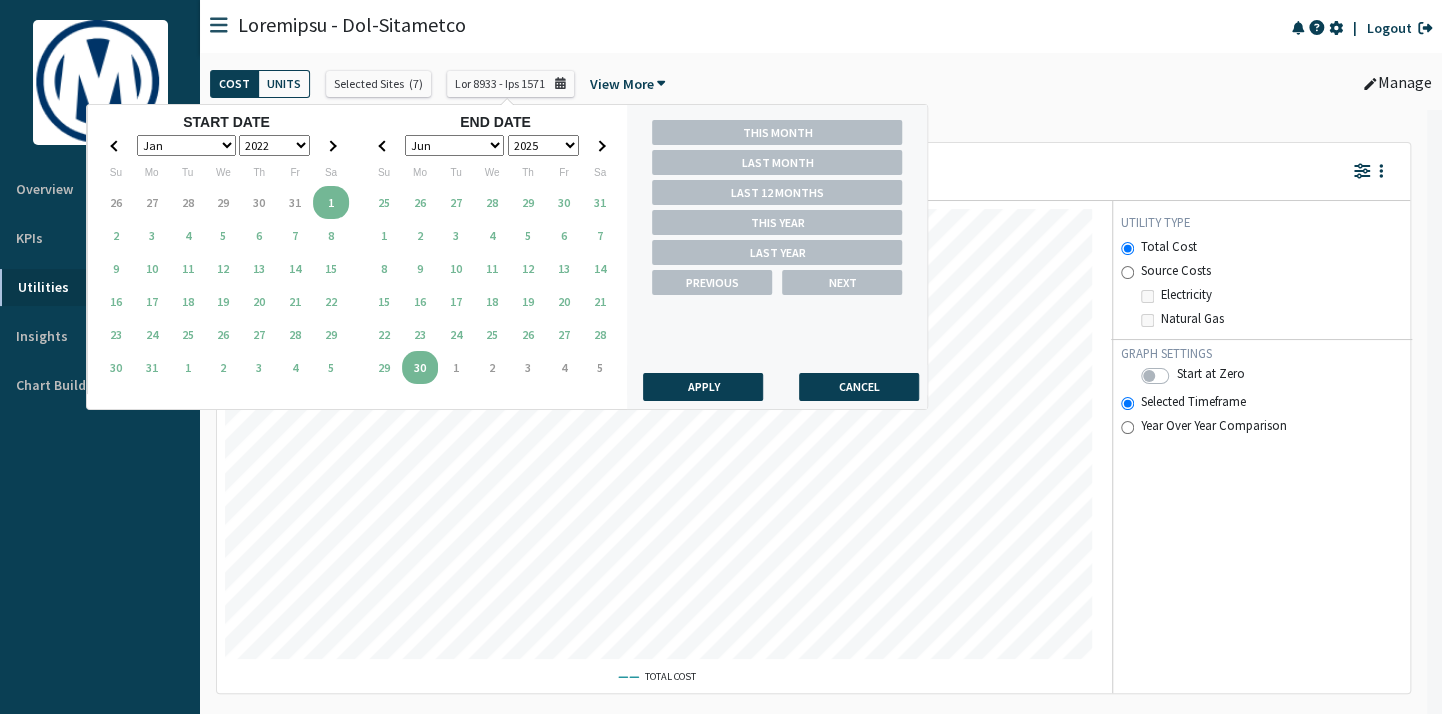 click on "Jan Feb Mar Apr May Jun Jul Aug Sep Oct Nov Dec" at bounding box center [454, 145] 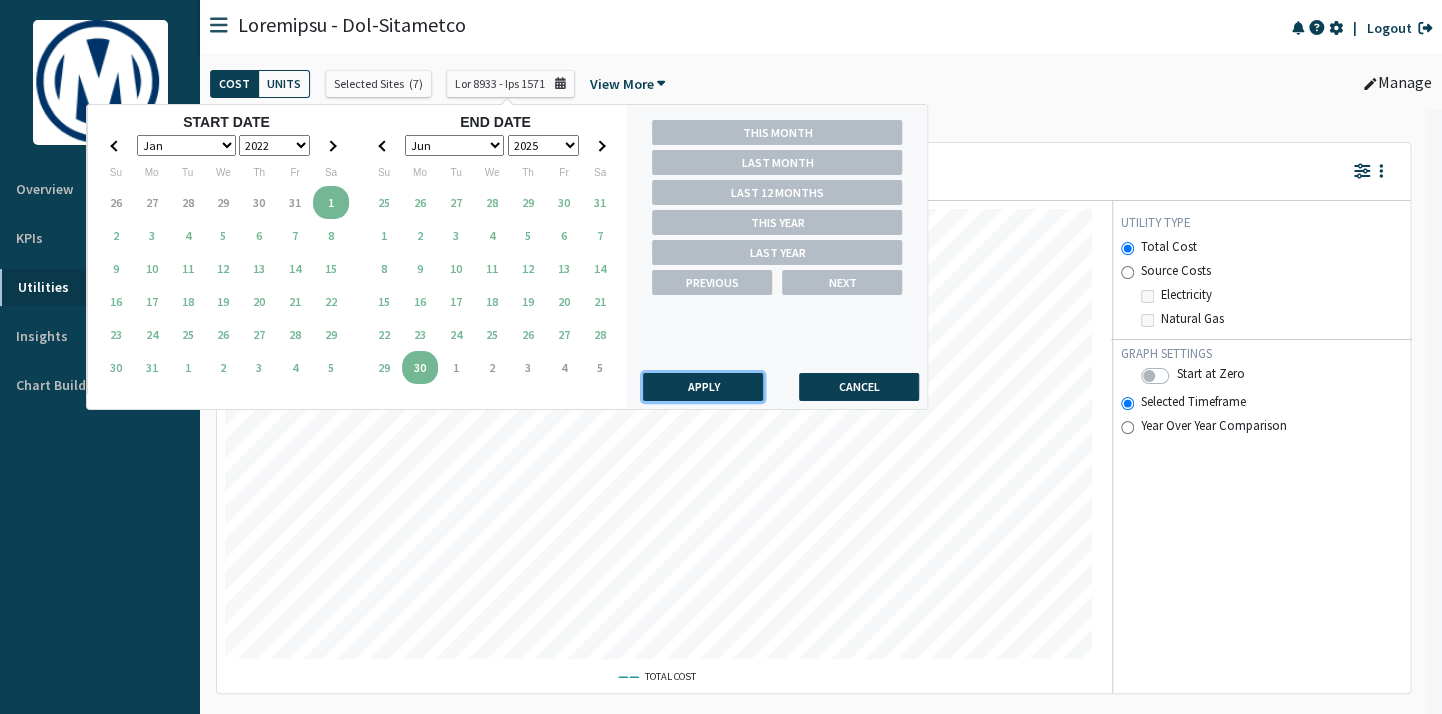 click on "Apply" at bounding box center (703, 387) 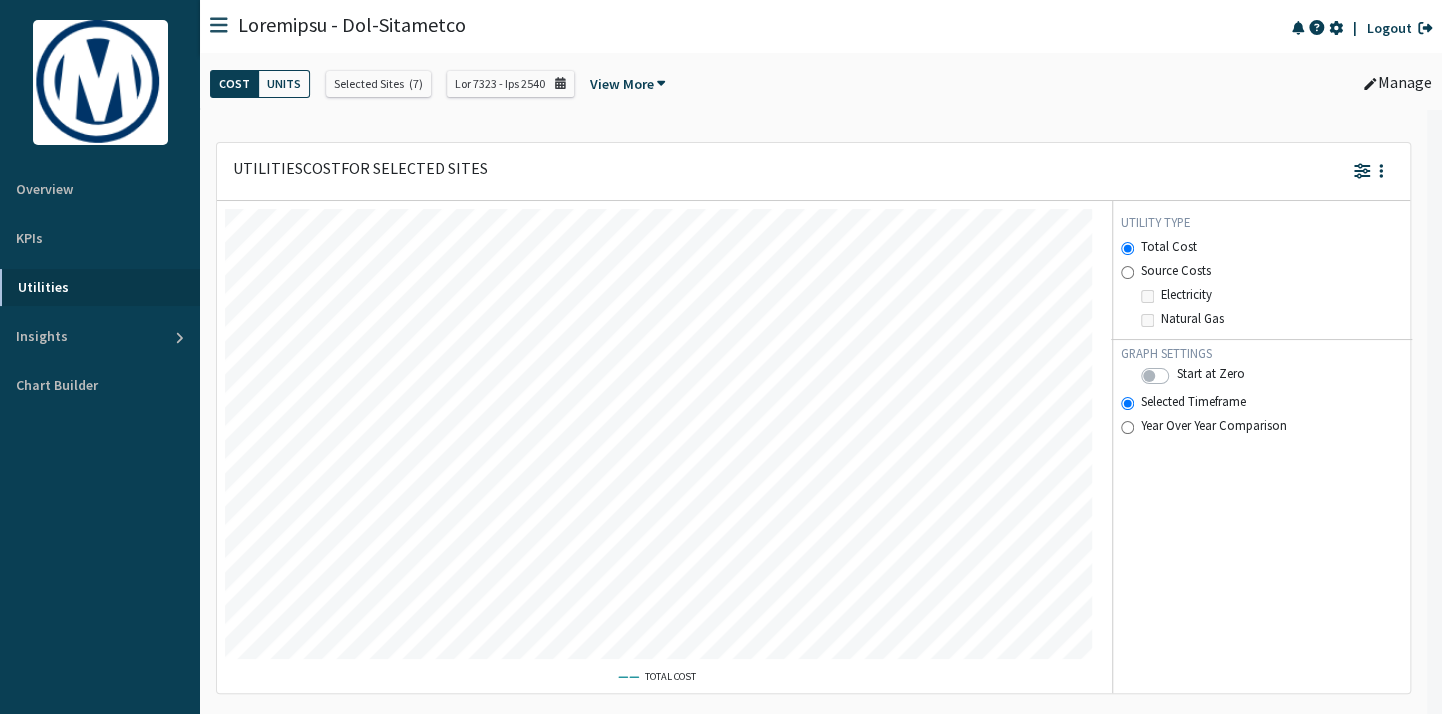 scroll, scrollTop: 999500, scrollLeft: 999132, axis: both 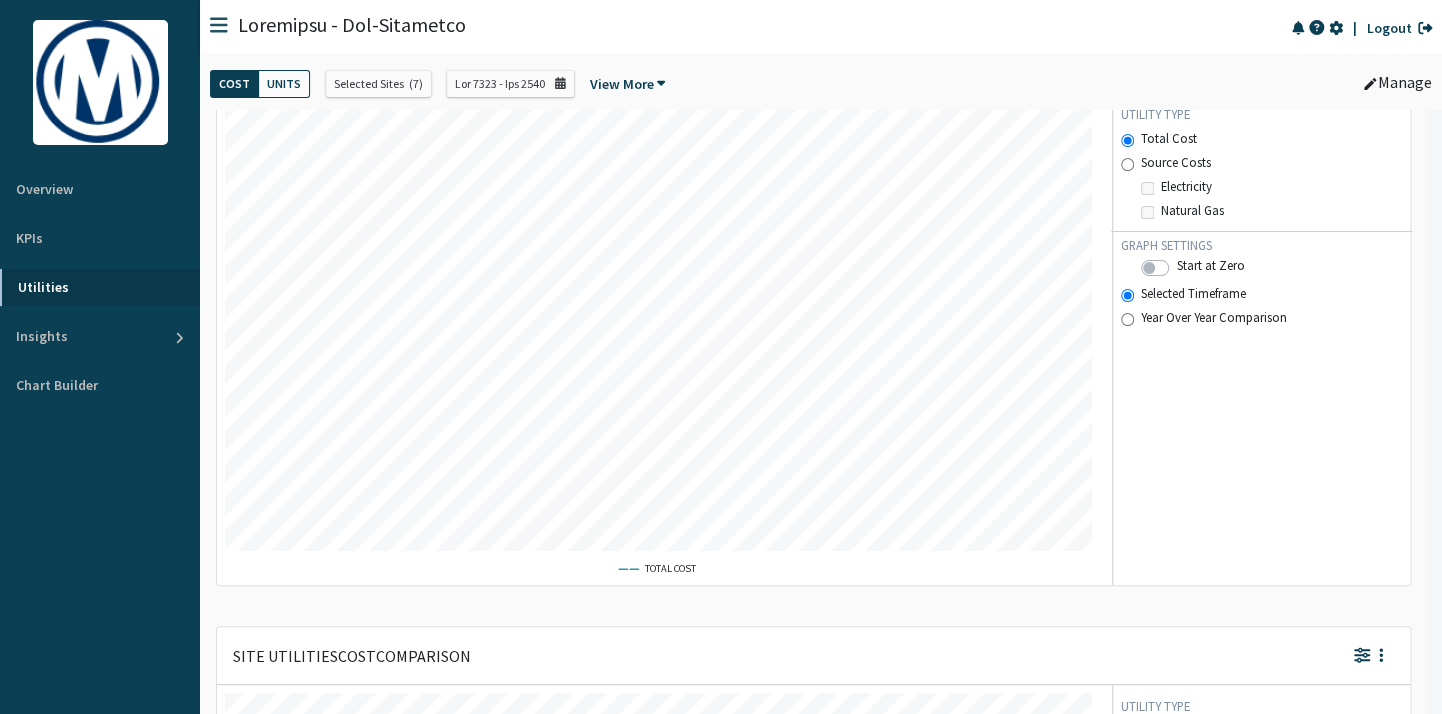 click on "Year Over Year Comparison" at bounding box center (1193, 293) 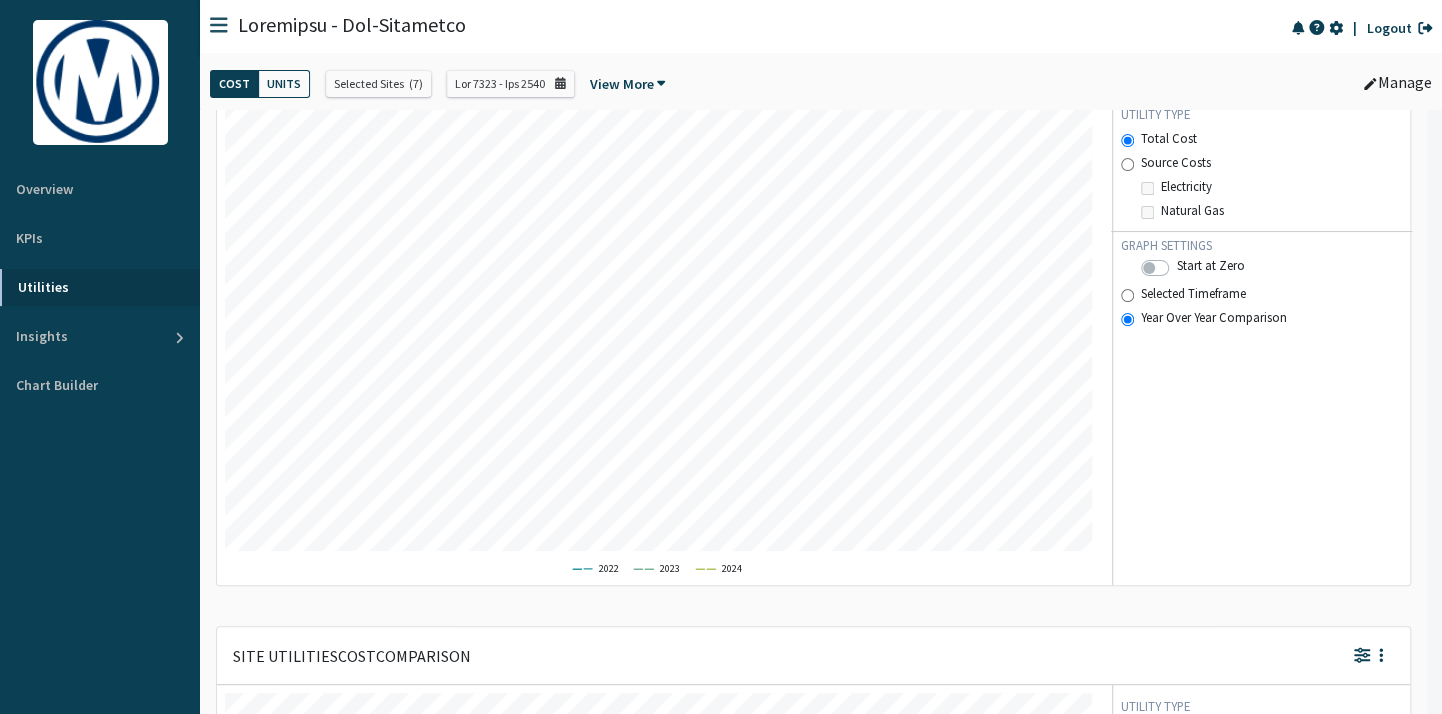 scroll, scrollTop: 999549, scrollLeft: 999132, axis: both 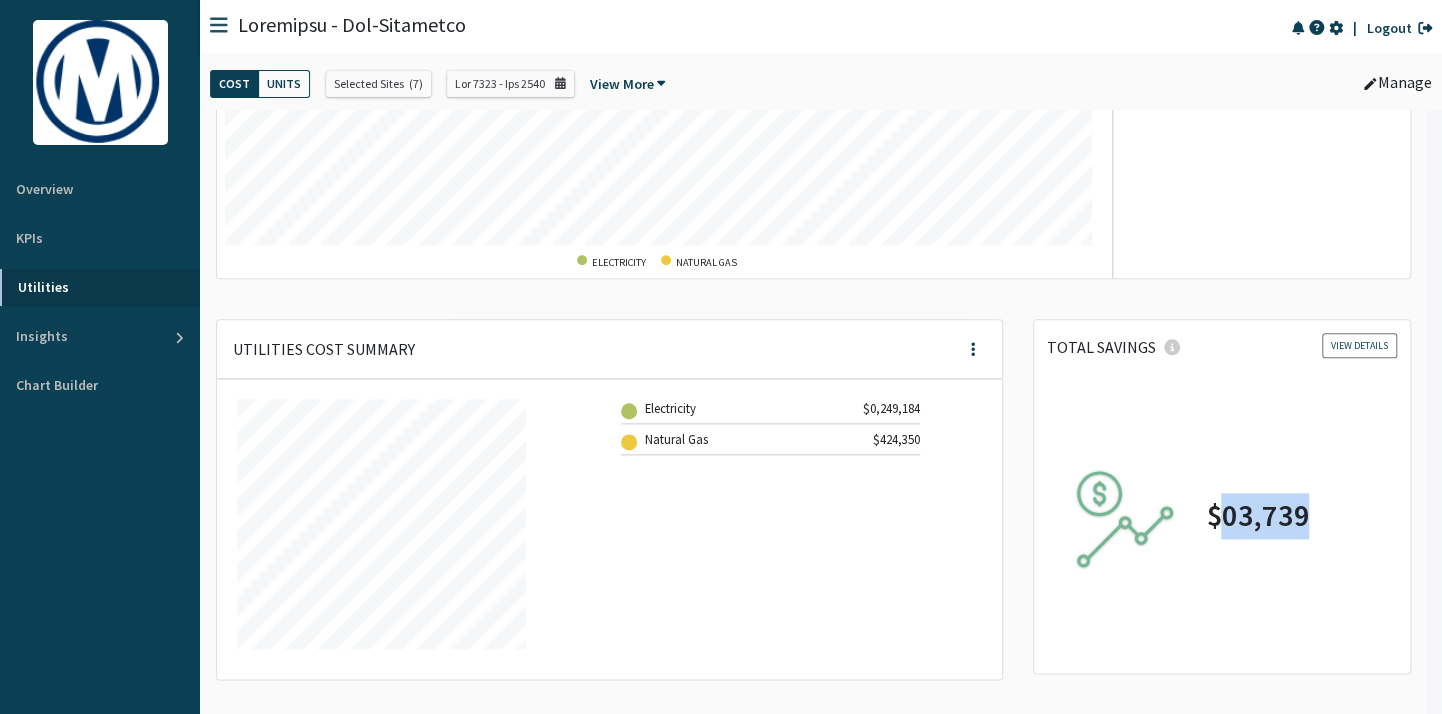 drag, startPoint x: 1209, startPoint y: 518, endPoint x: 1333, endPoint y: 523, distance: 124.10077 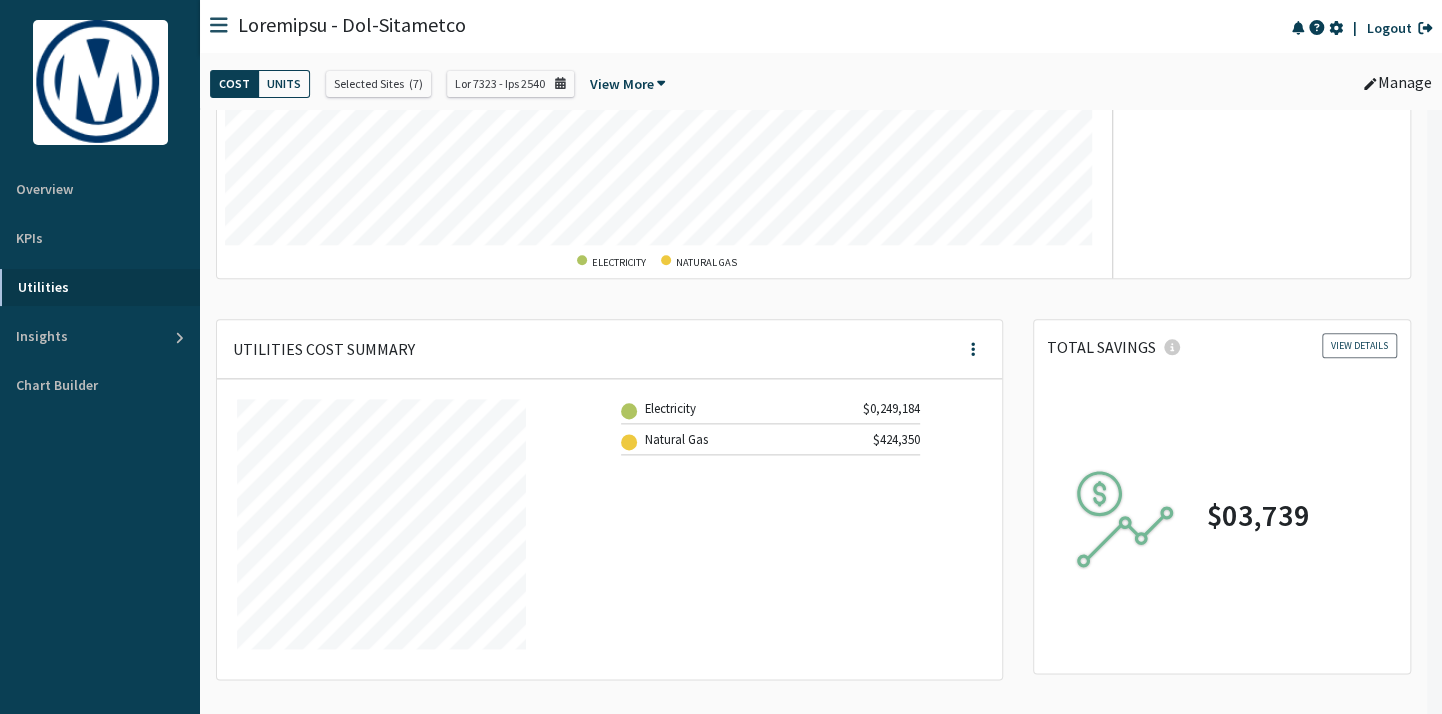 scroll, scrollTop: 1054, scrollLeft: 0, axis: vertical 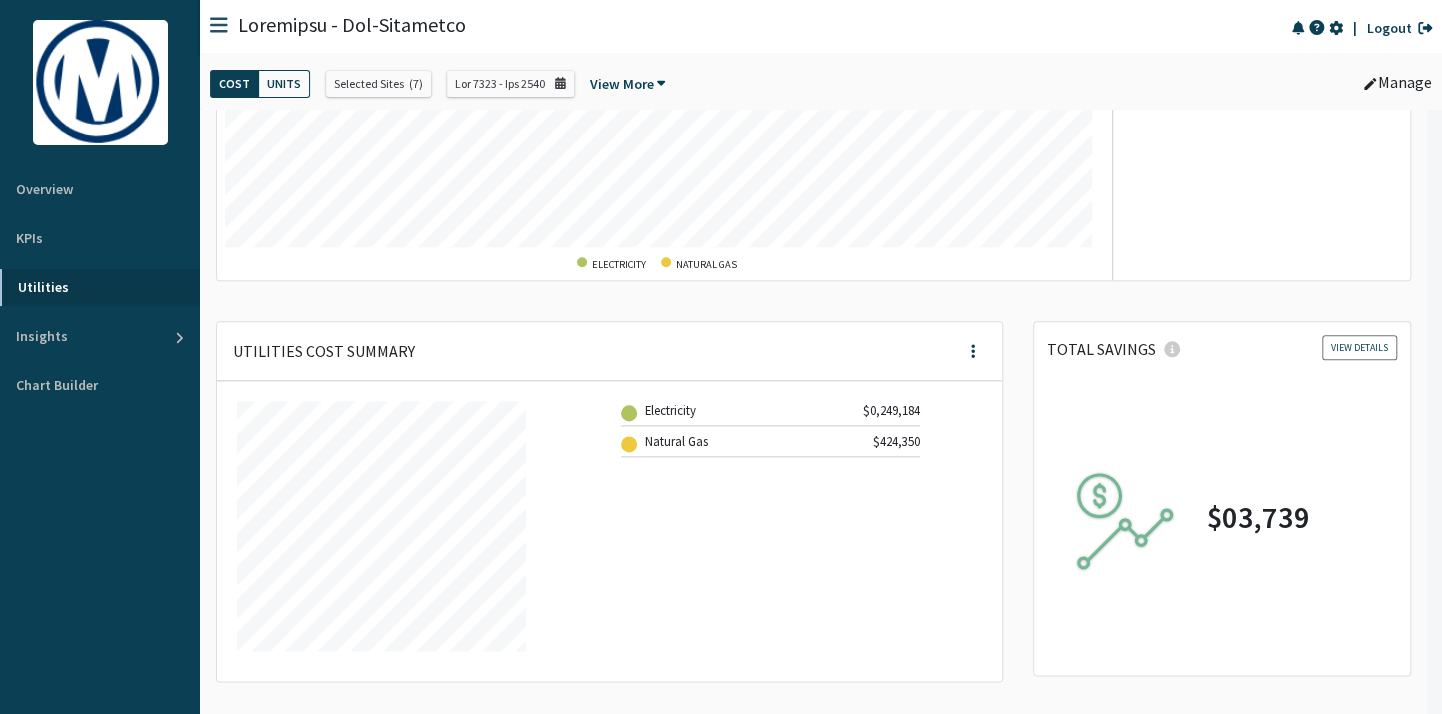 click on "TOTAL SAVINGS" at bounding box center [1222, 350] 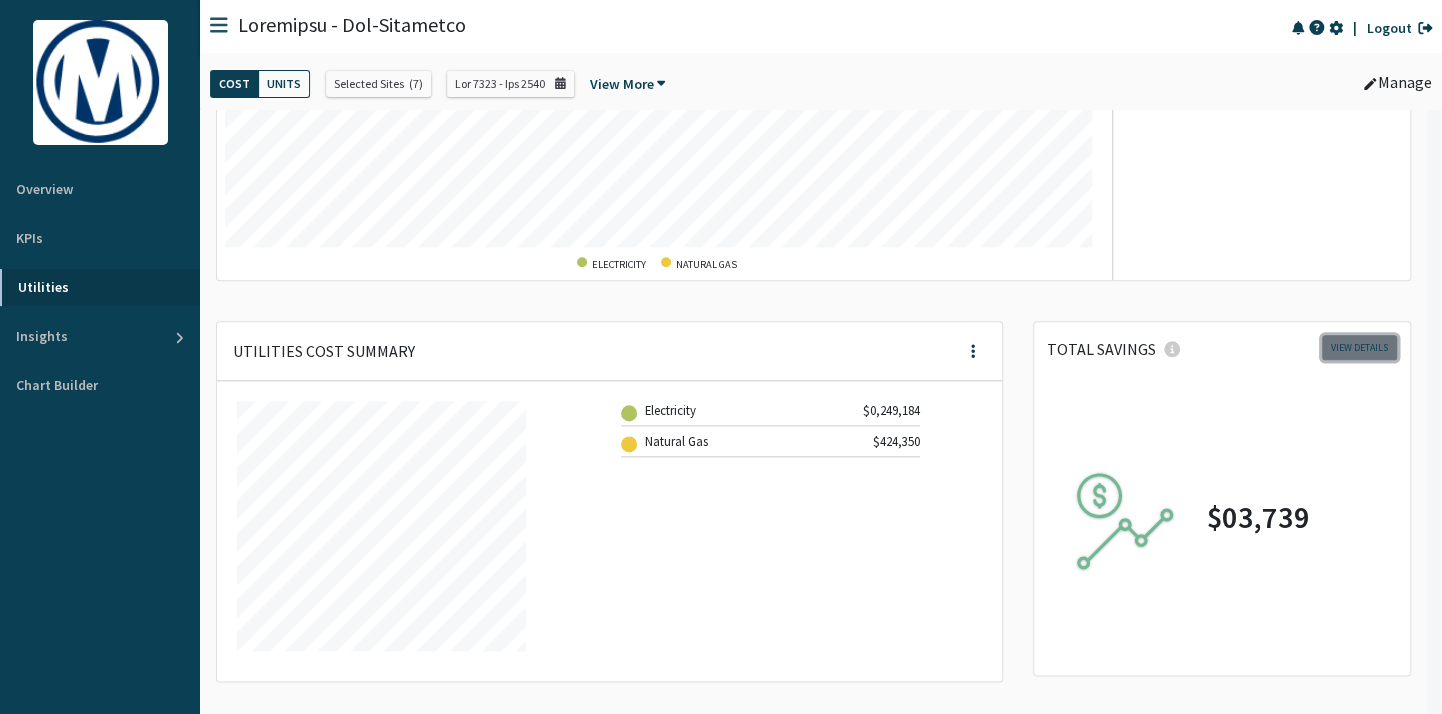click on "VIEW DETAILS" at bounding box center [1359, 347] 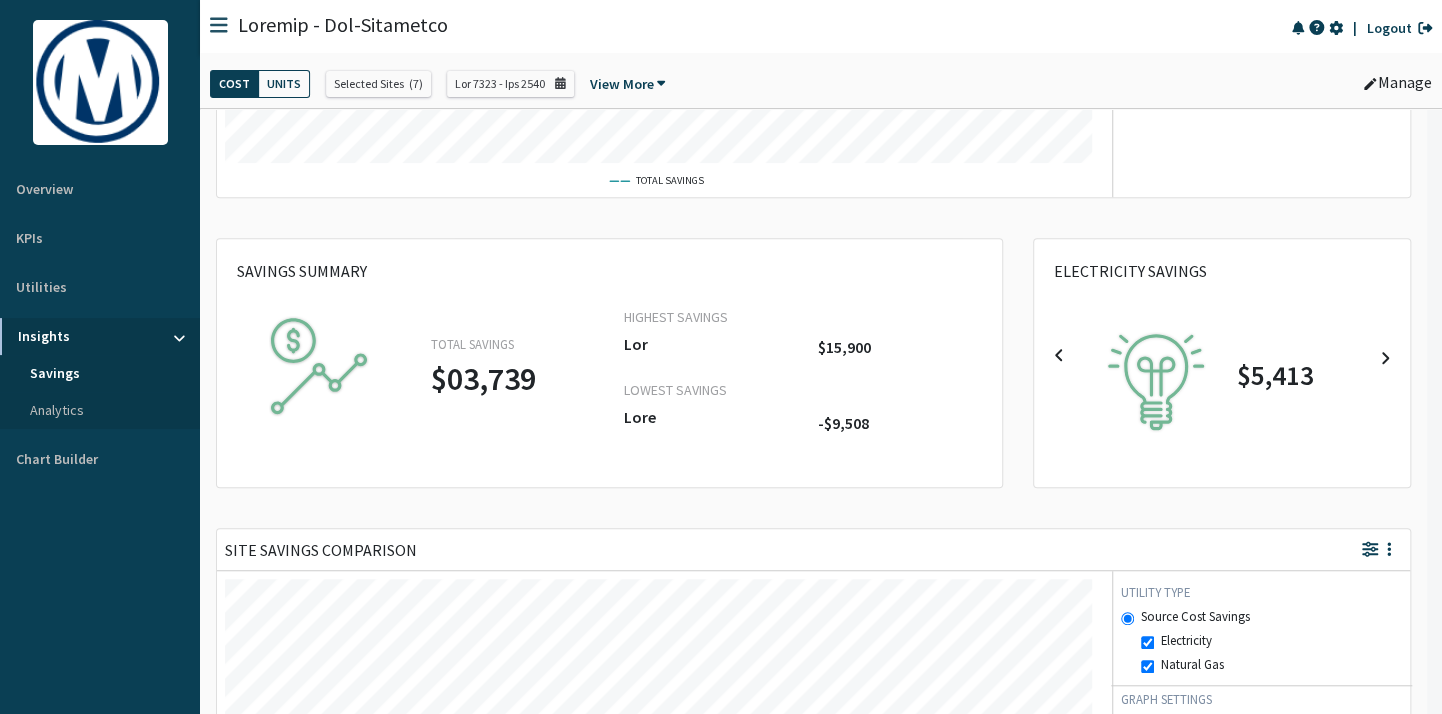scroll, scrollTop: 916, scrollLeft: 0, axis: vertical 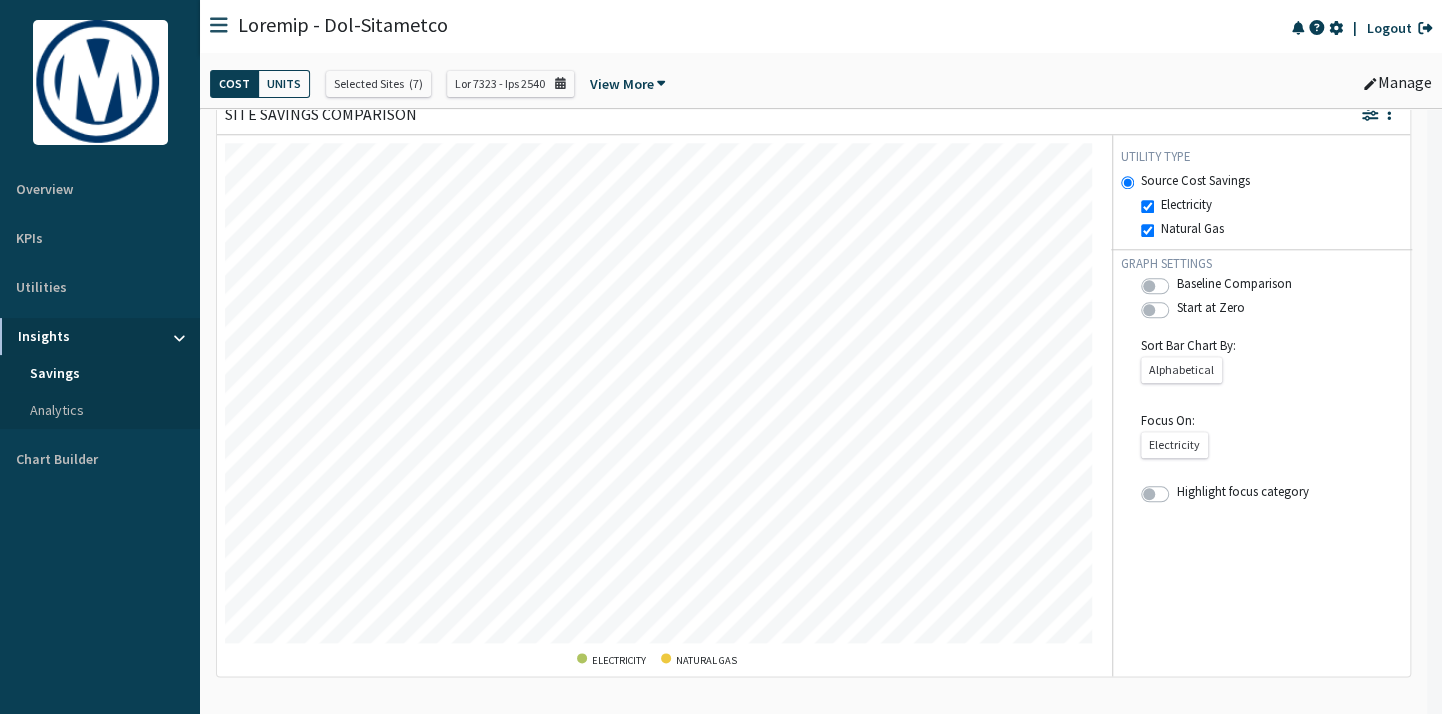click on "Analytics" at bounding box center (100, 410) 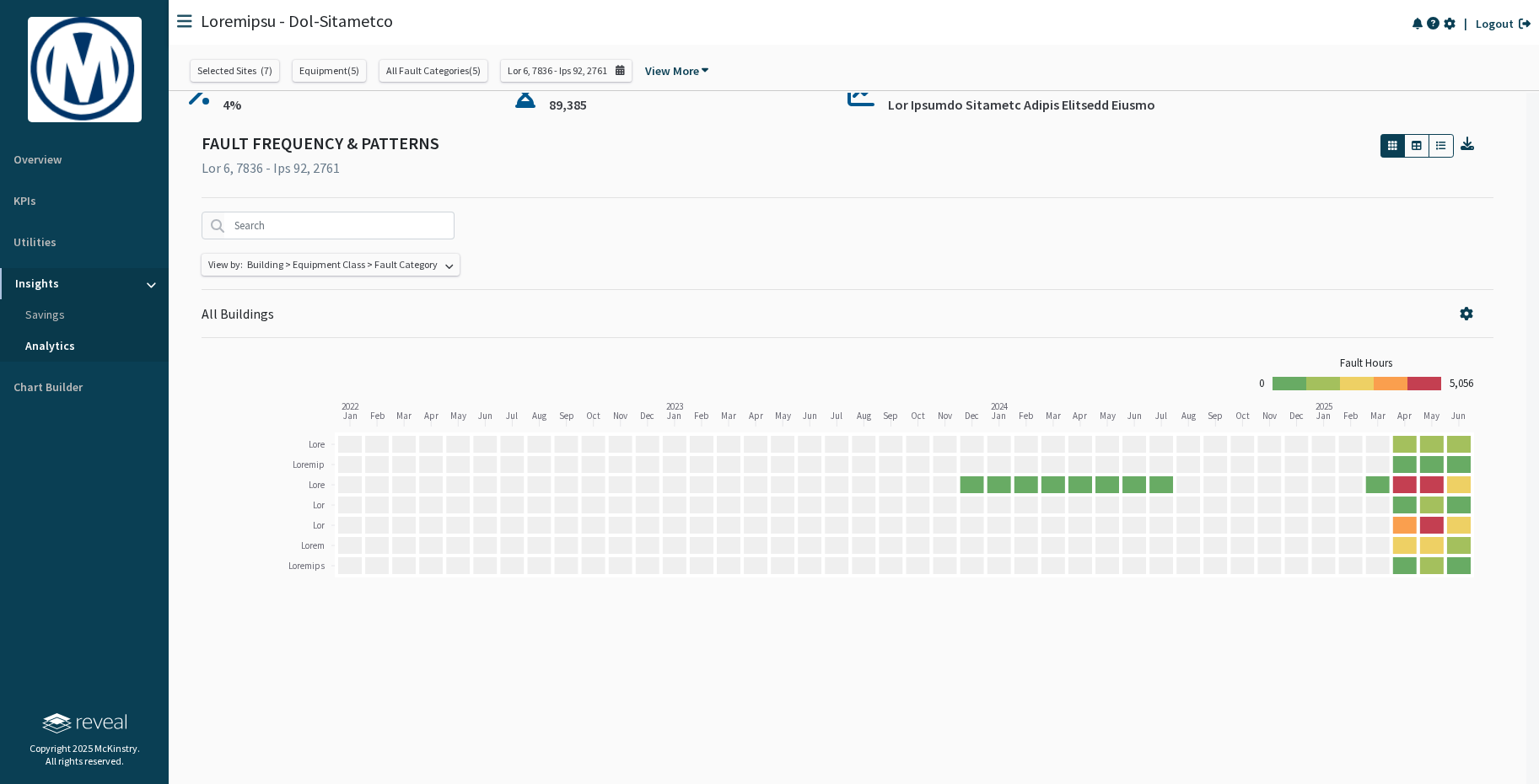 scroll, scrollTop: 0, scrollLeft: 0, axis: both 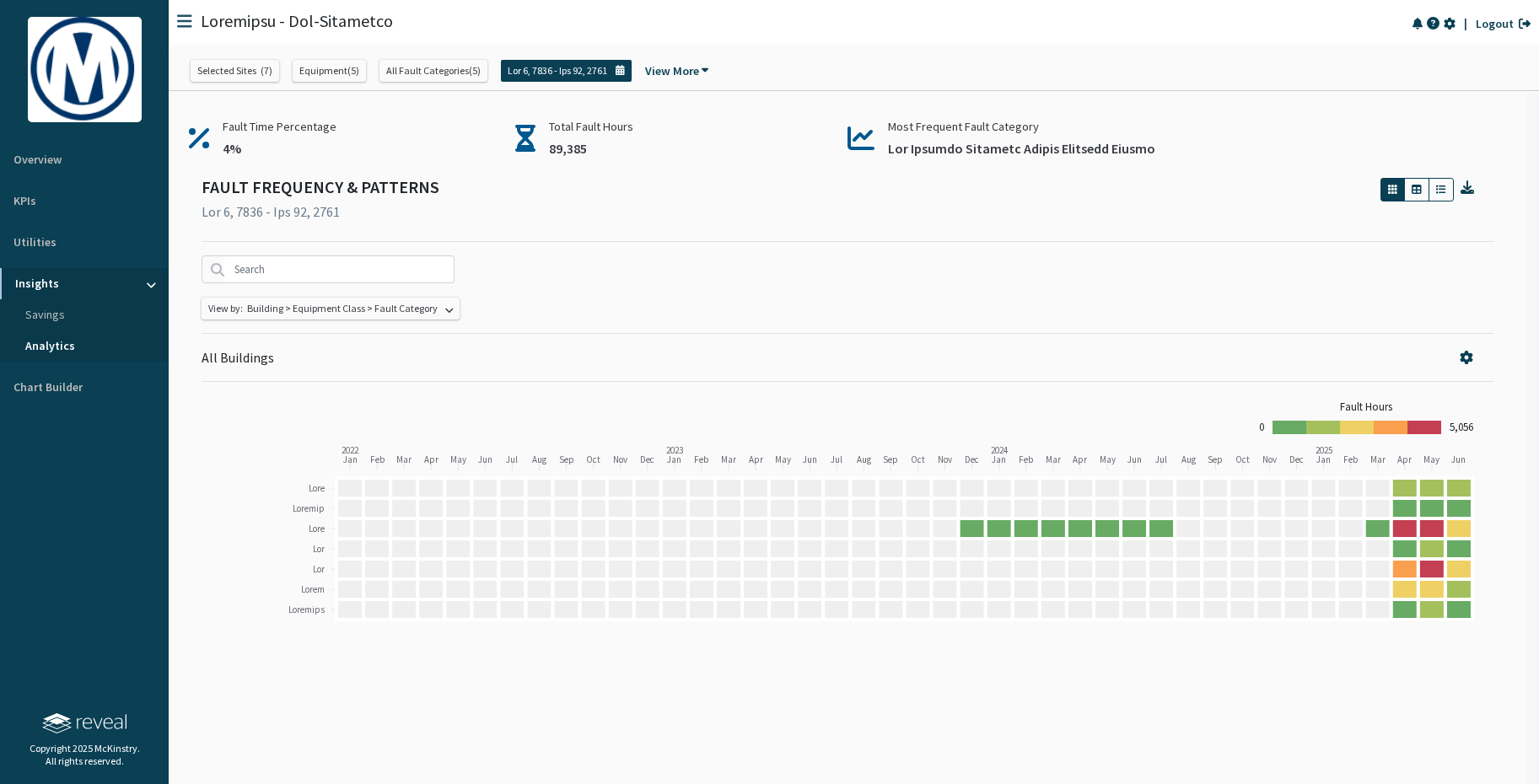 click on "Lor 6, 7836 - Ips 92, 2761" at bounding box center [557, 71] 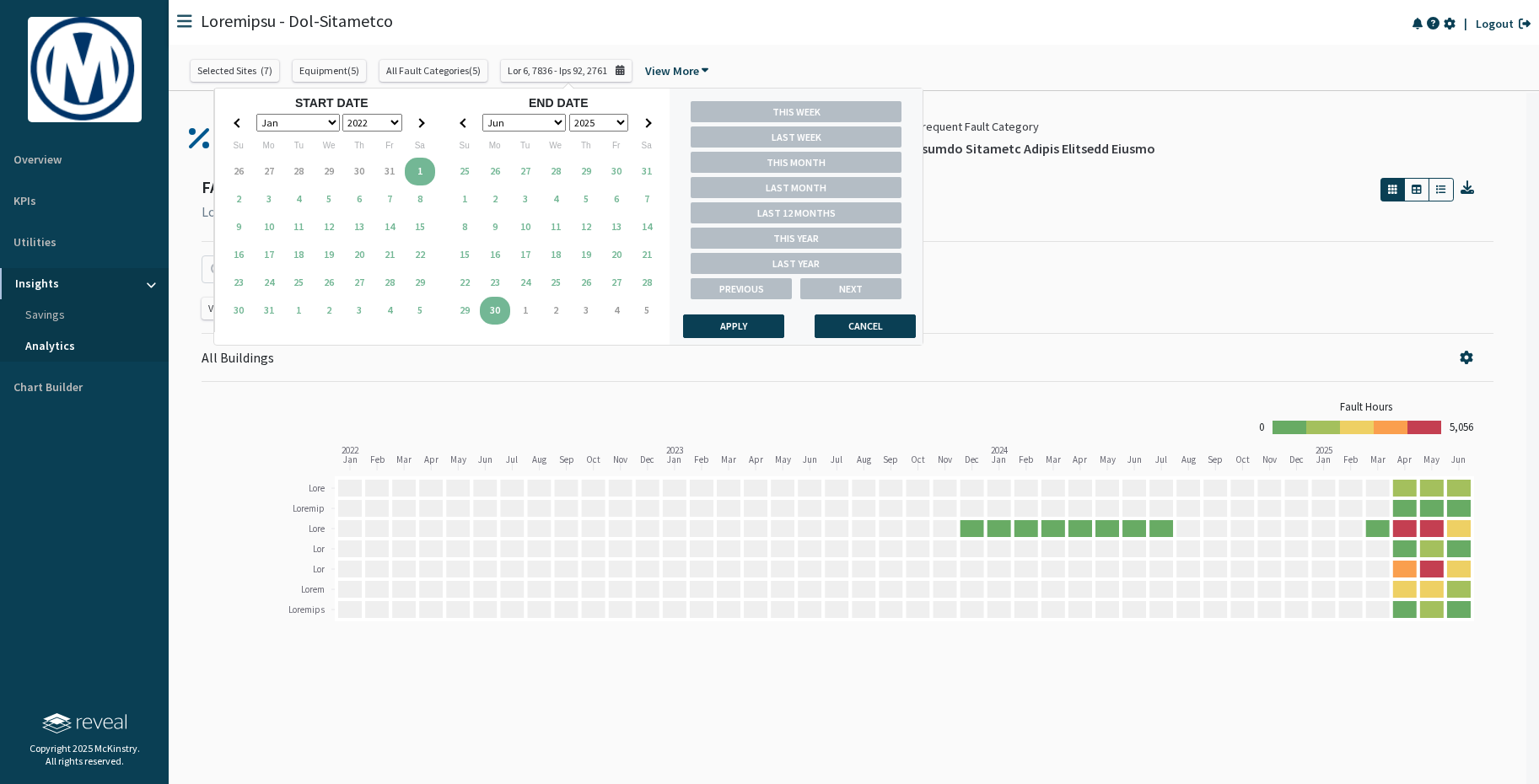 click on "Jan Feb Mar Apr May Jun Jul Aug Sep Oct Nov Dec" at bounding box center [298, 122] 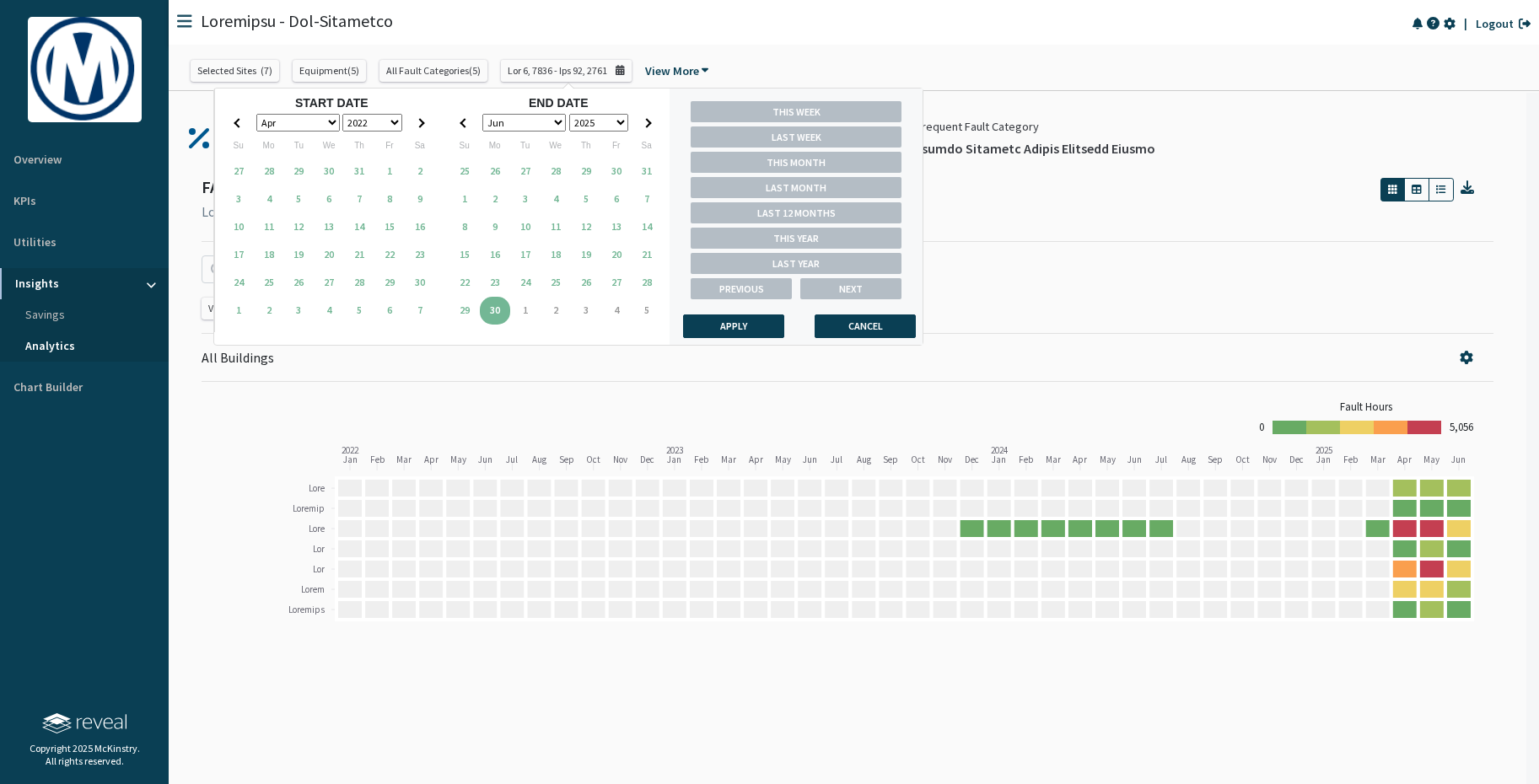 click on "2010 2011 2012 2013 2014 2015 2016 2017 2018 2019 2020 2021 2022 2023 2024 2025" at bounding box center (372, 122) 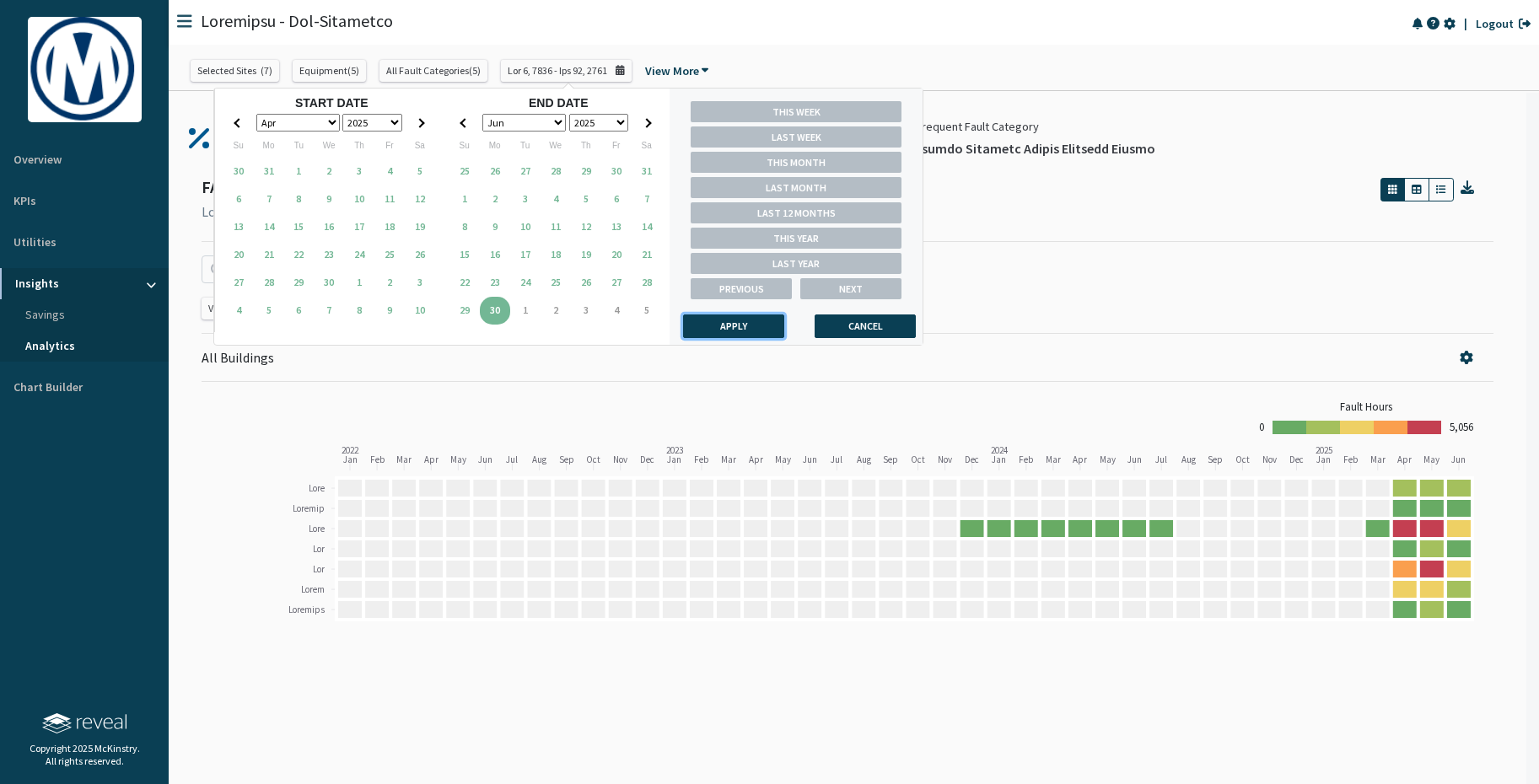 click on "Apply" at bounding box center (734, 326) 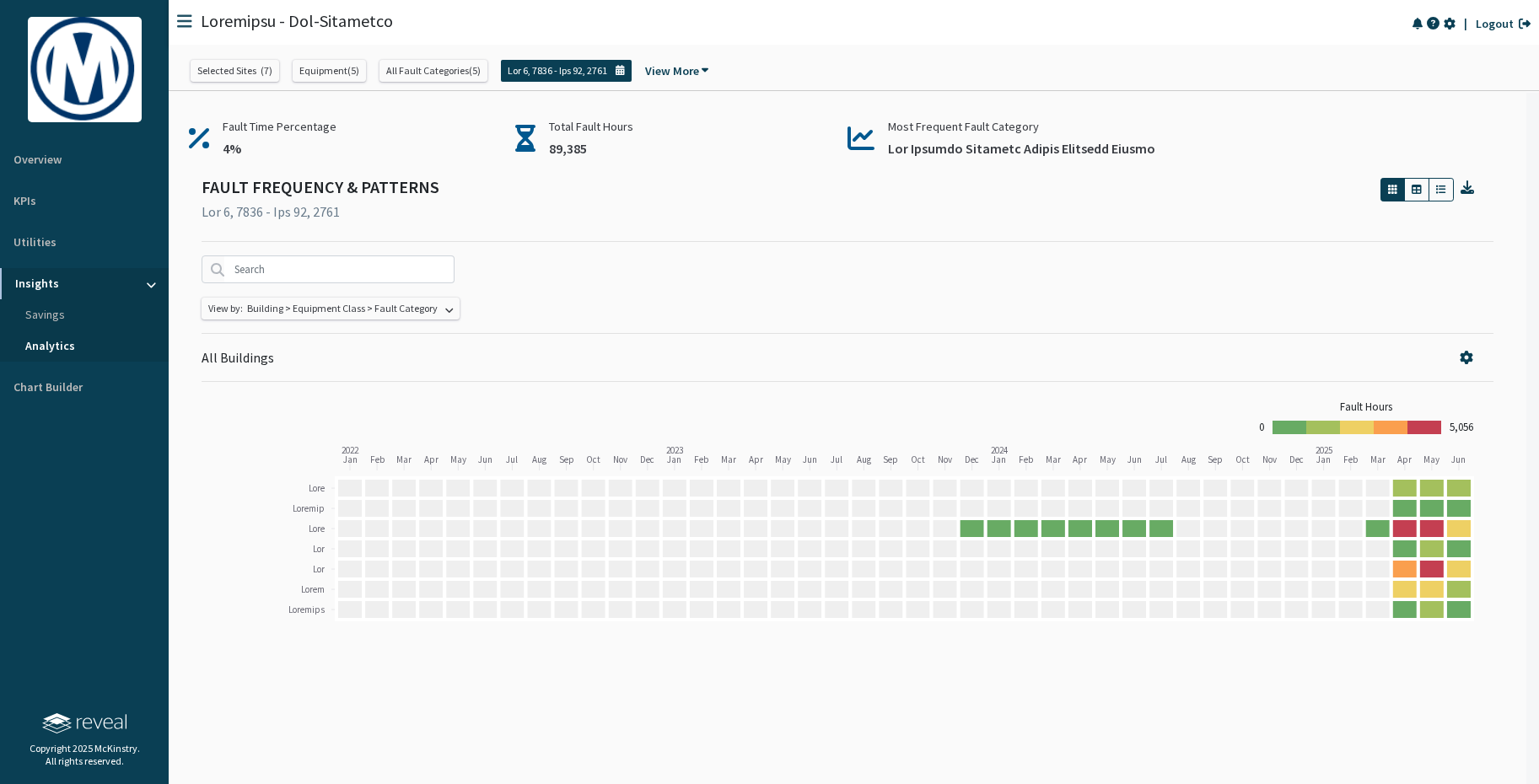 click on "Lor 6, 7836 - Ips 92, 2761" at bounding box center [557, 71] 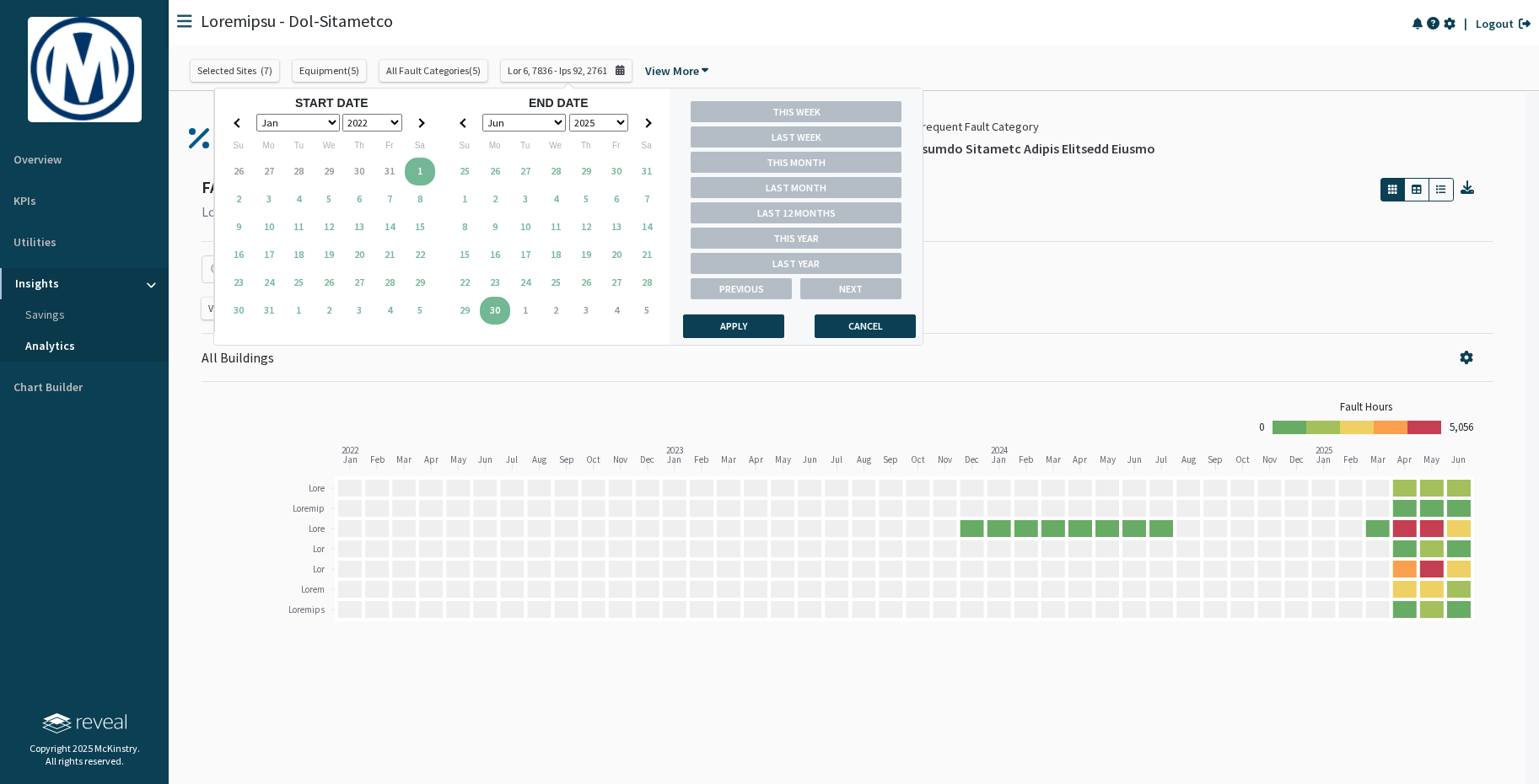 click on "Jan Feb Mar Apr May Jun Jul Aug Sep Oct Nov Dec" at bounding box center (298, 122) 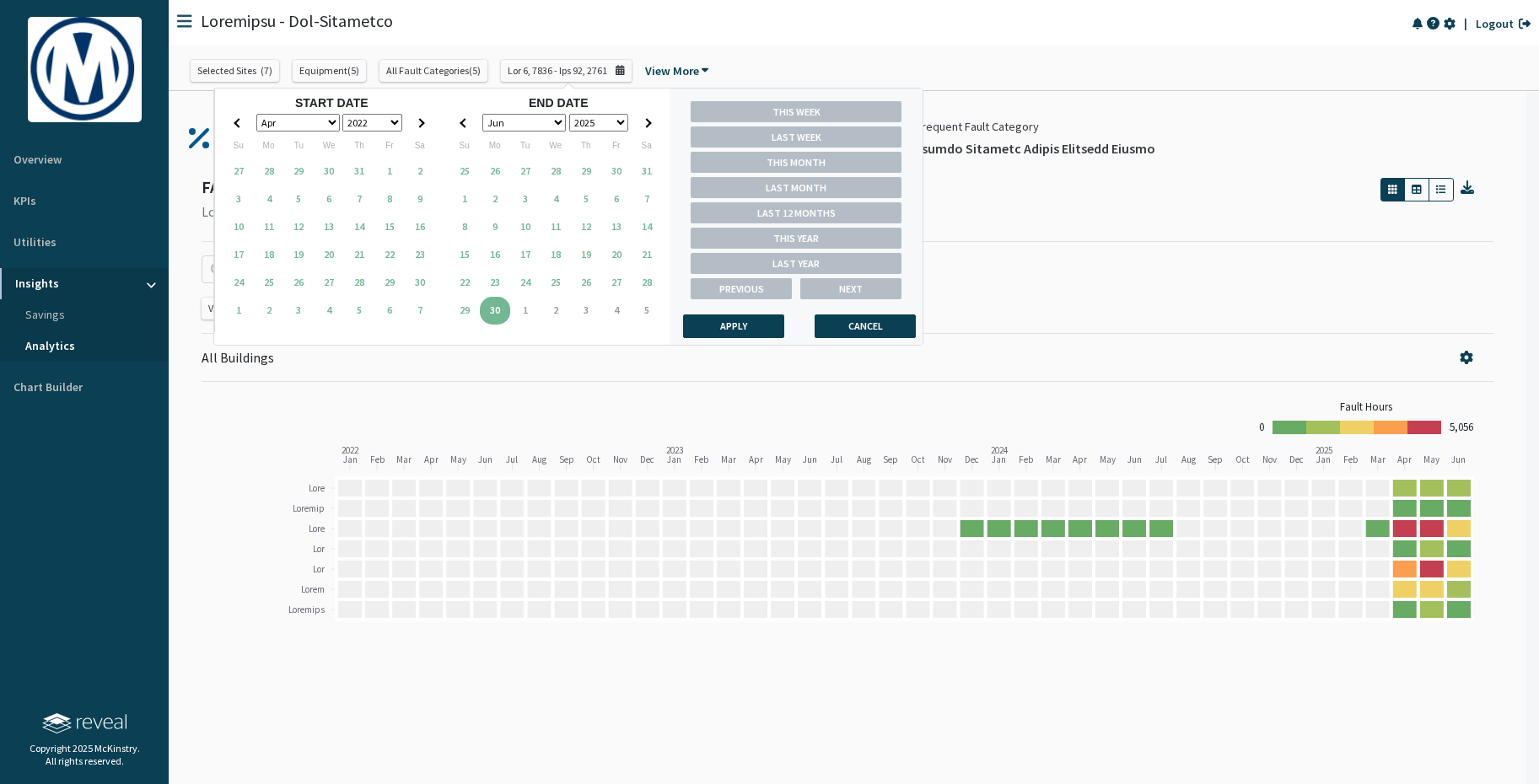 click on "Lor Ips Dol Sit Ame Con Adi Eli Sed Doe Tem Inc 0274 5663 2370 4754 8454 5359 7835 5632 9485 1952 1638 9113 8639 2970 4128 5684 Ut La Et Do Ma Al En 72 17 28 21 03 0 8 8 8 4 2 7 2 9 59 00 77 78 46 59 08 16 77 87 07 69 70 38 81 15 63 57 27 80 44 0 0 5 2 9 0 7" at bounding box center [328, 210] 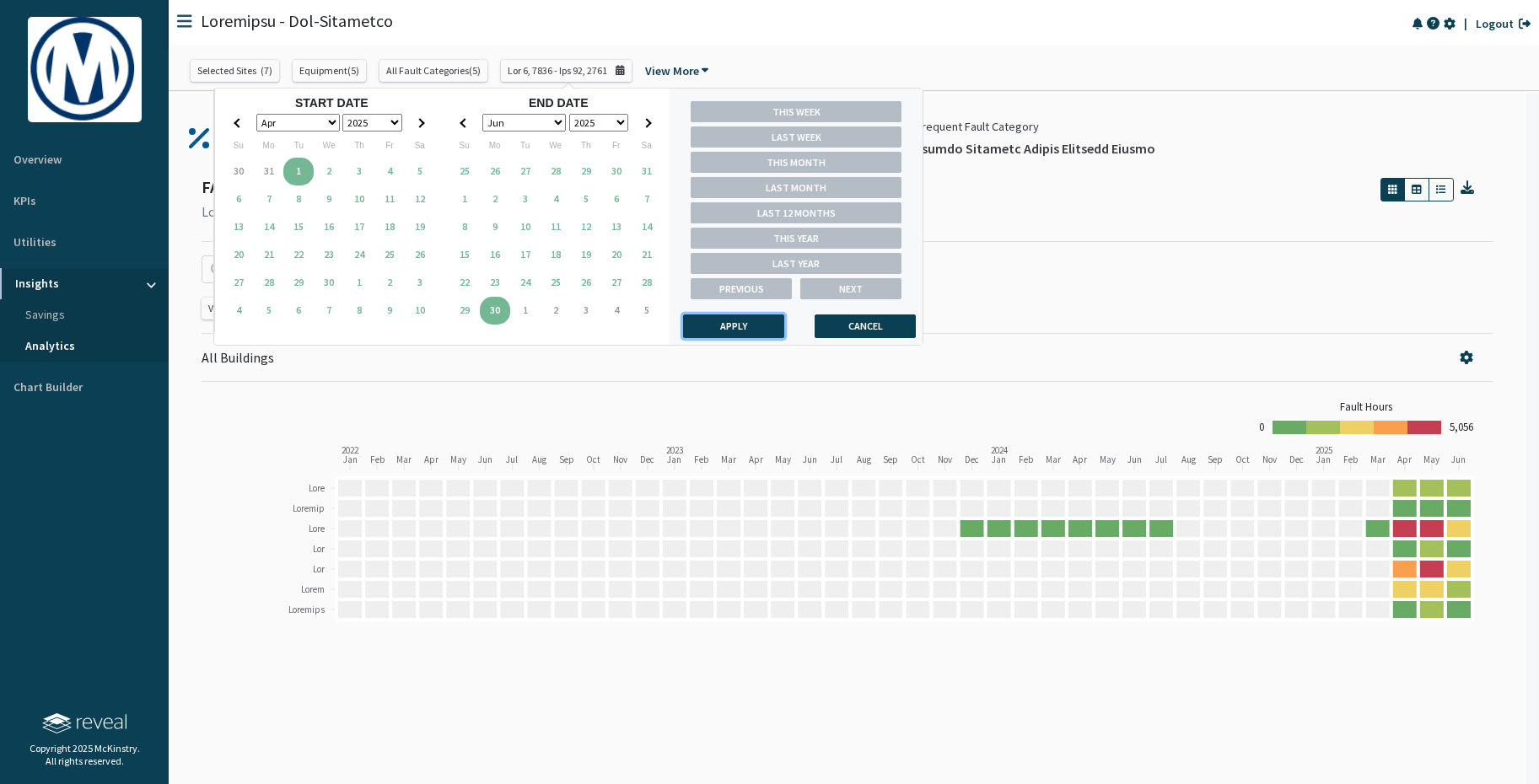 click on "Apply" at bounding box center (734, 326) 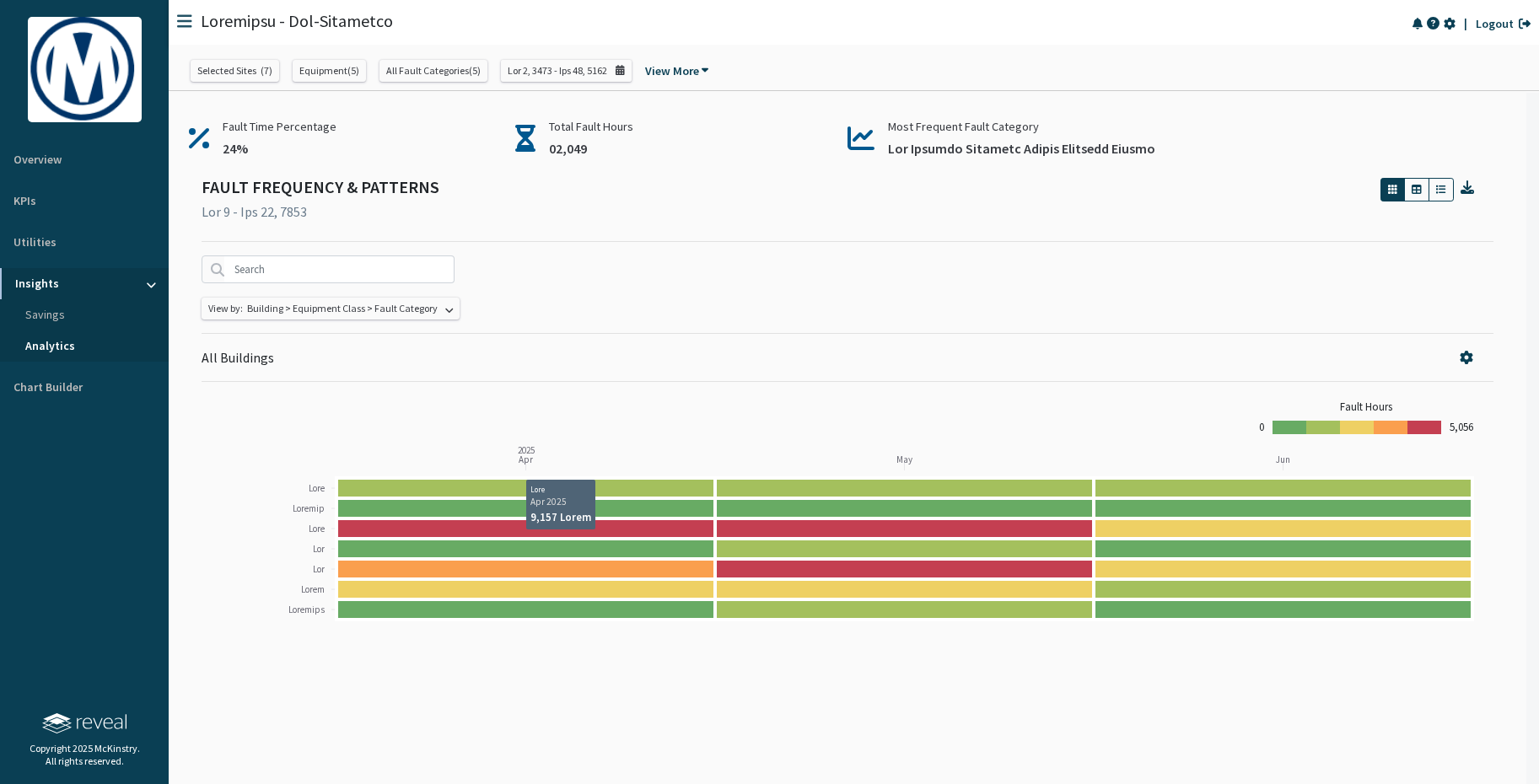 click at bounding box center (525, 529) 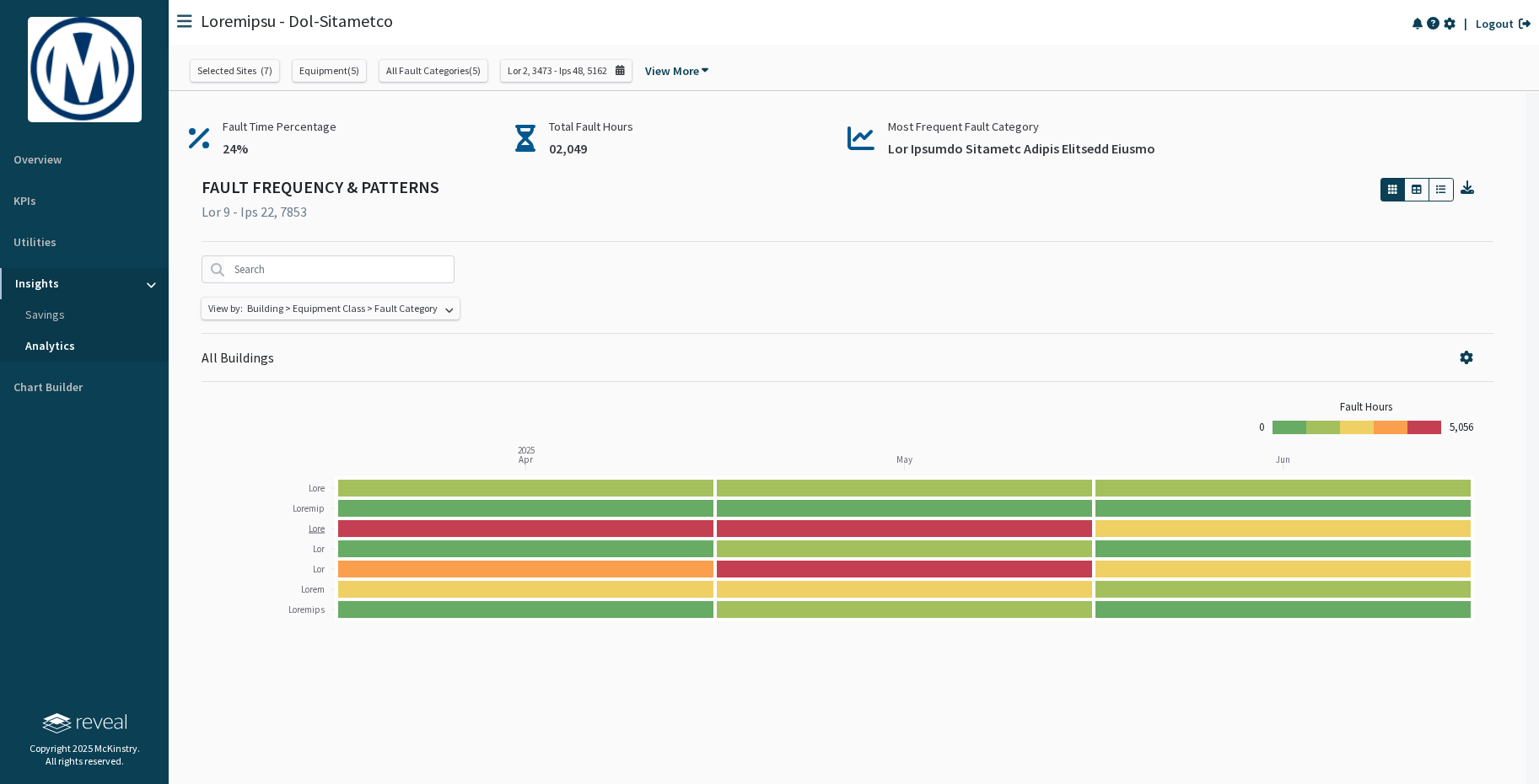 click on "Lore Ipsu" at bounding box center (306, 609) 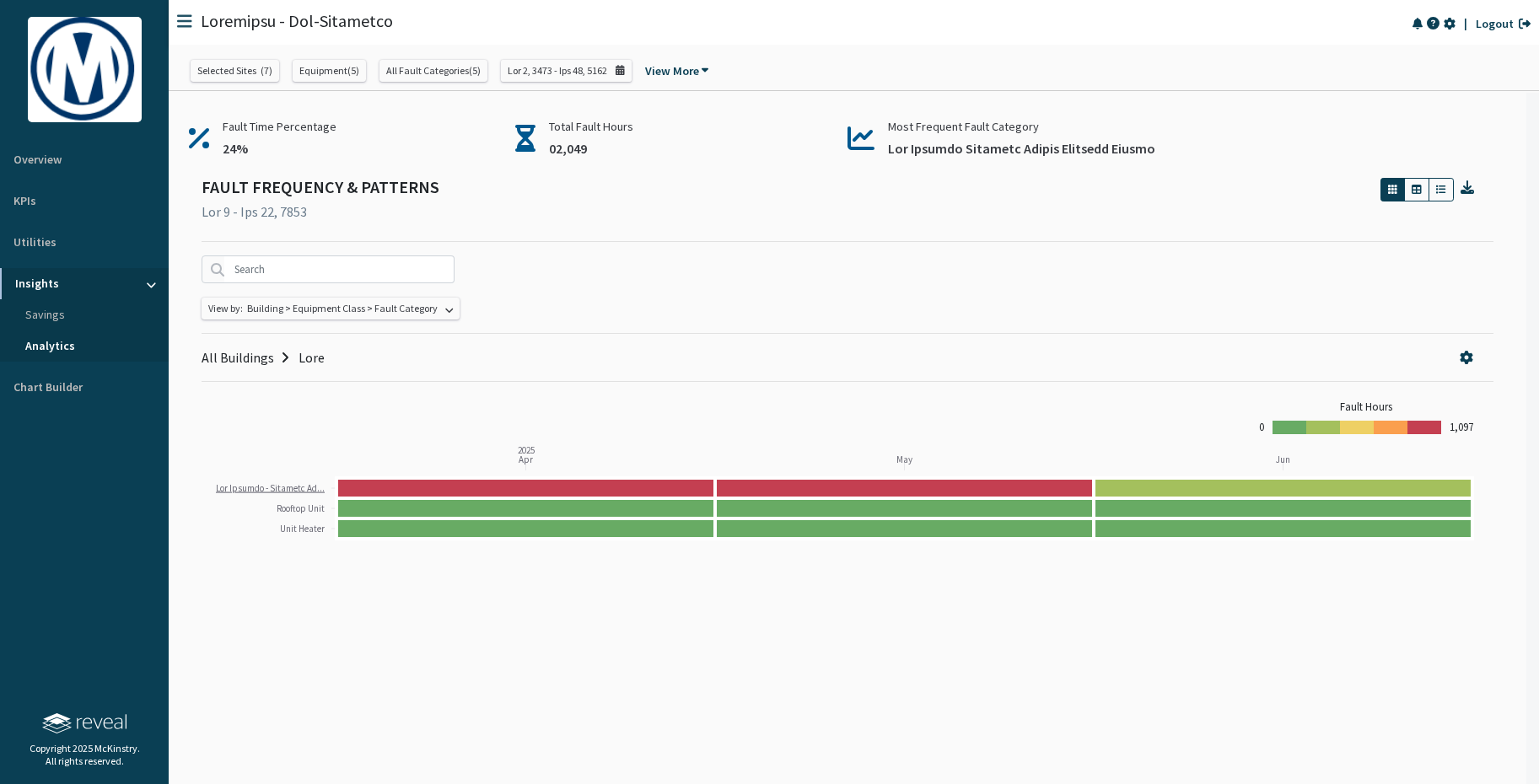 click on "Lor Ipsumdo - Sitametc Ad ... Eli Seddoei - Temporin Utlabo" at bounding box center [303, 528] 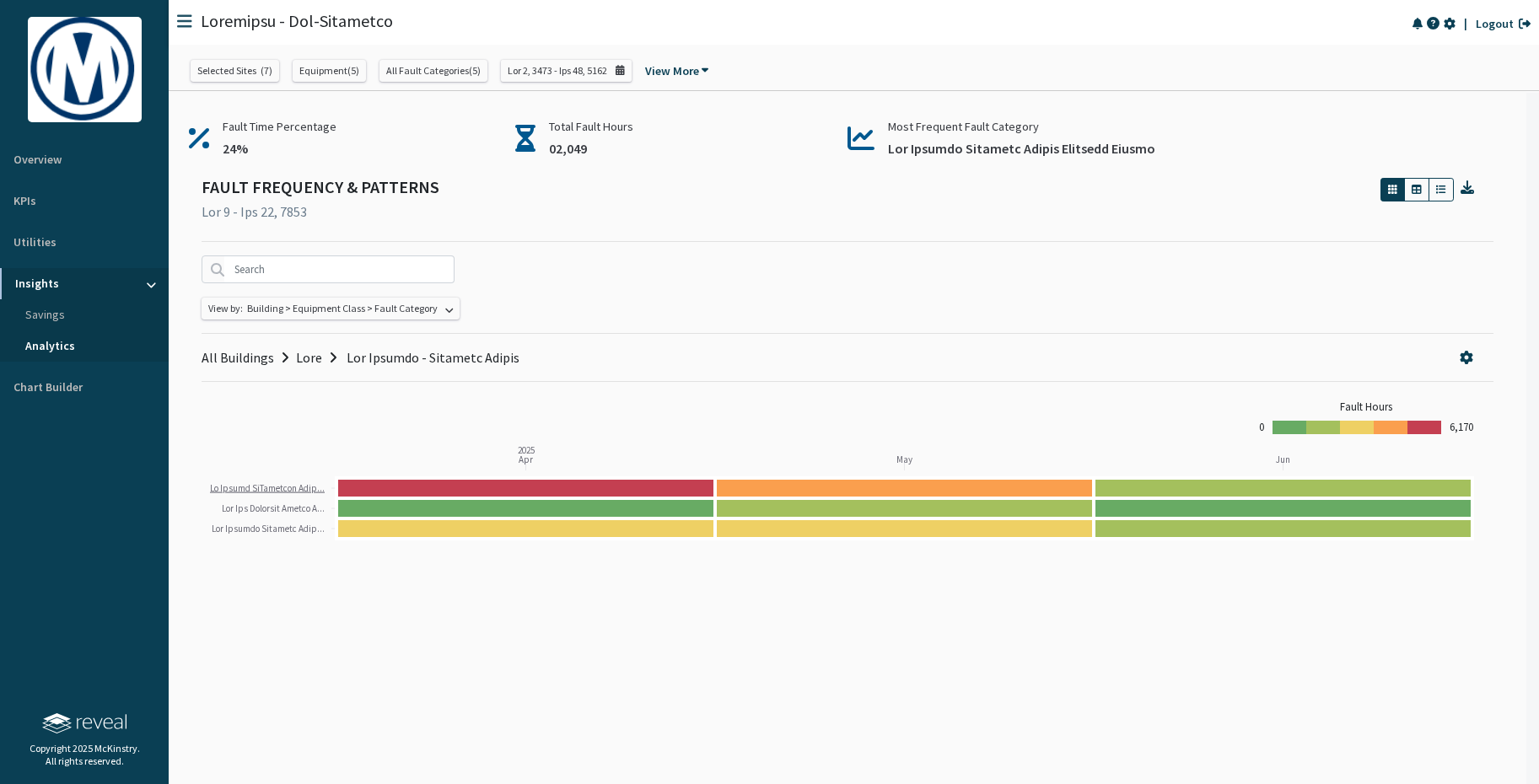click on "Lo Ipsumd SiTametcon Adip ... El Seddoe TeMporinci Utlabo" at bounding box center [268, 528] 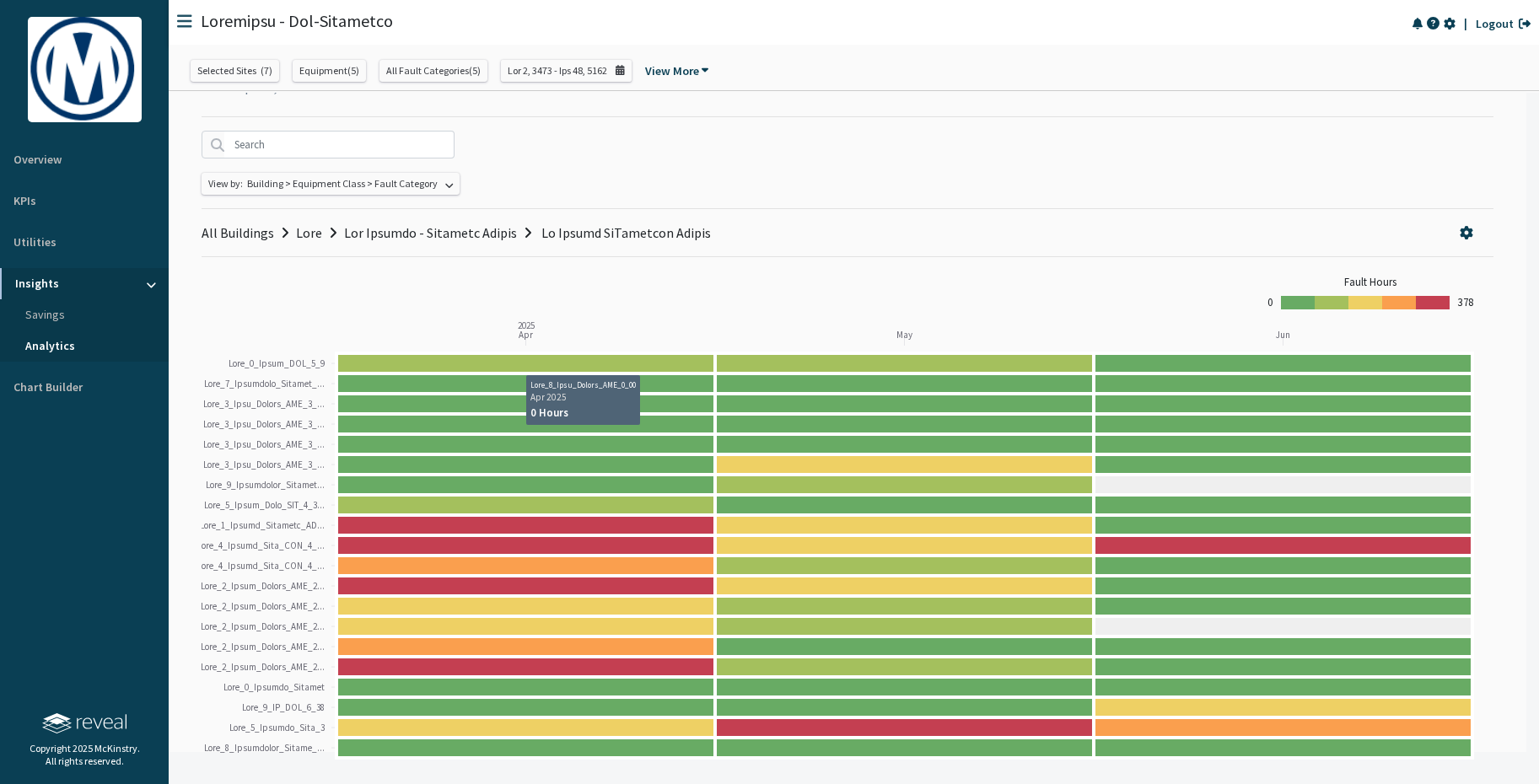 scroll, scrollTop: 132, scrollLeft: 0, axis: vertical 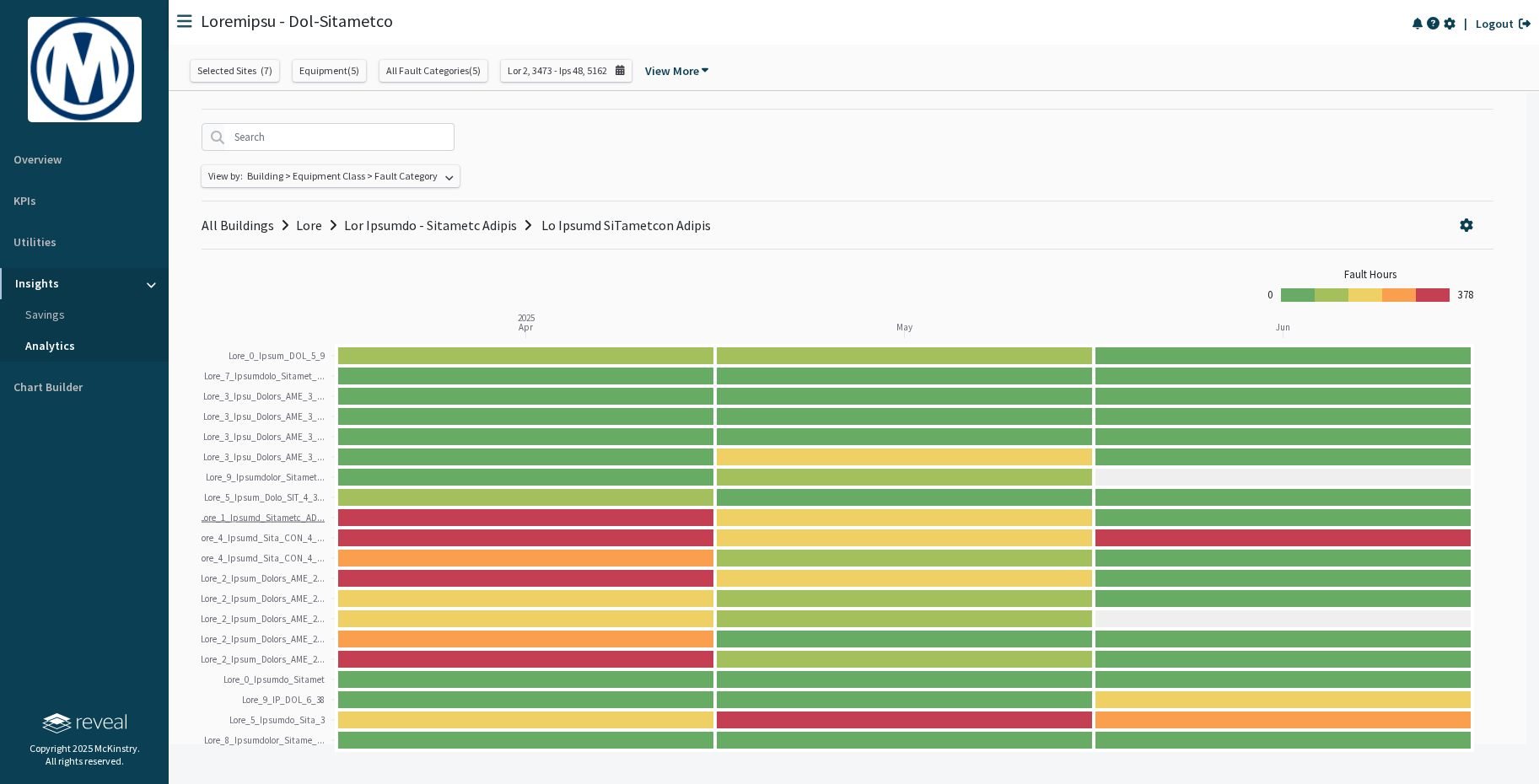 click on "Lore_8_Ipsumd_Sitametc_AD ... Elit_4_Seddoe_Temporin_UTL_0_2" at bounding box center (264, 739) 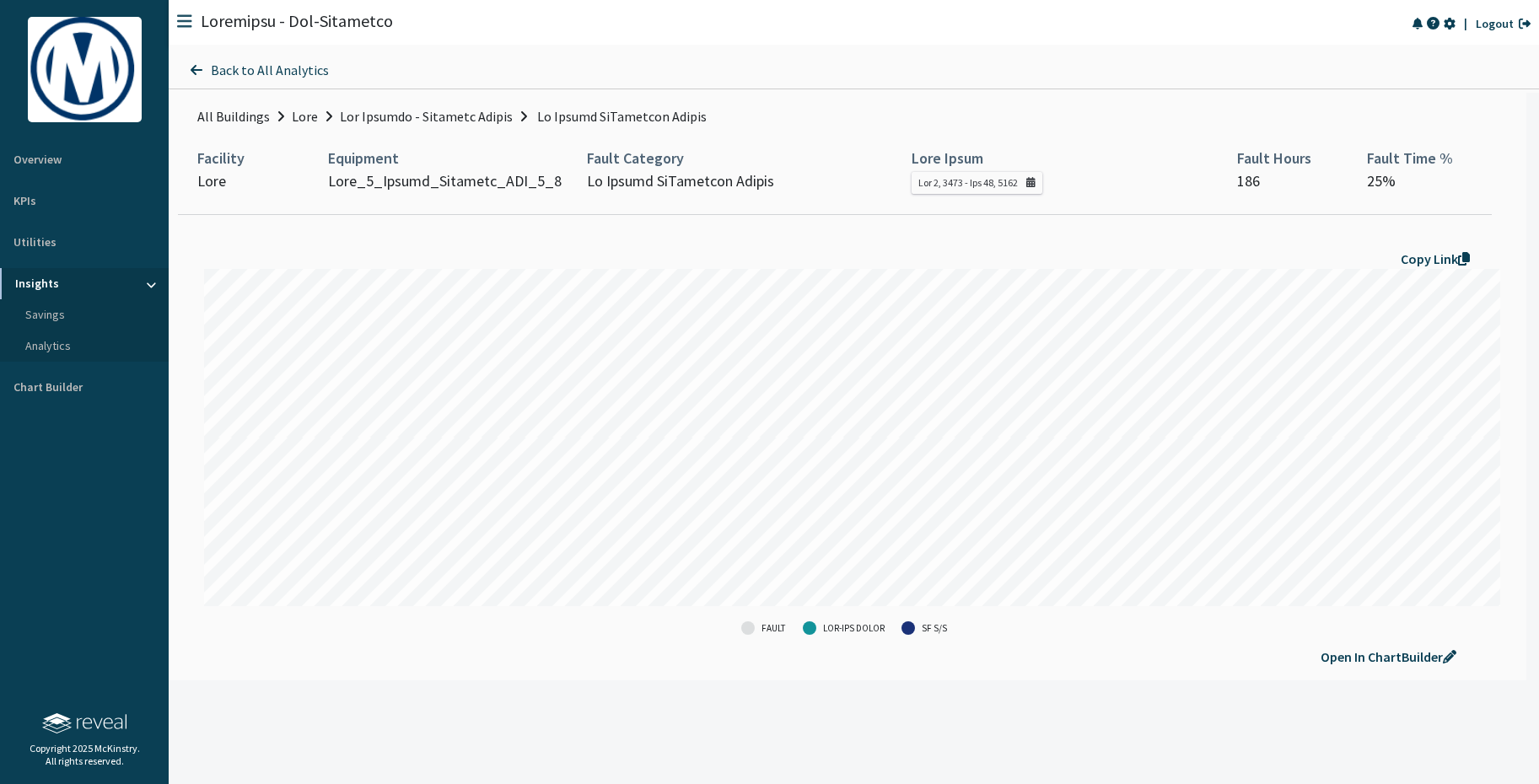 scroll, scrollTop: 842842, scrollLeft: 841992, axis: both 